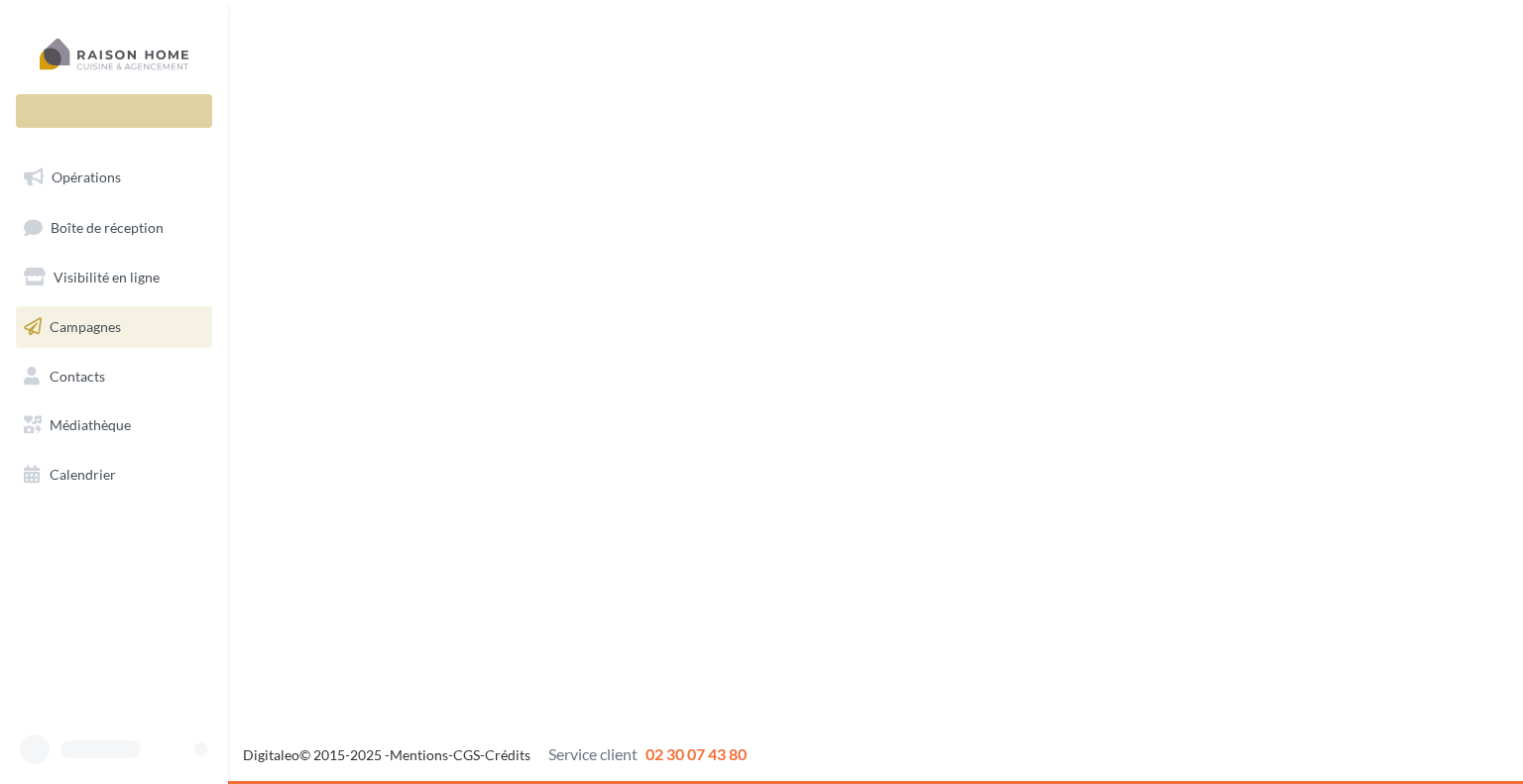 scroll, scrollTop: 0, scrollLeft: 0, axis: both 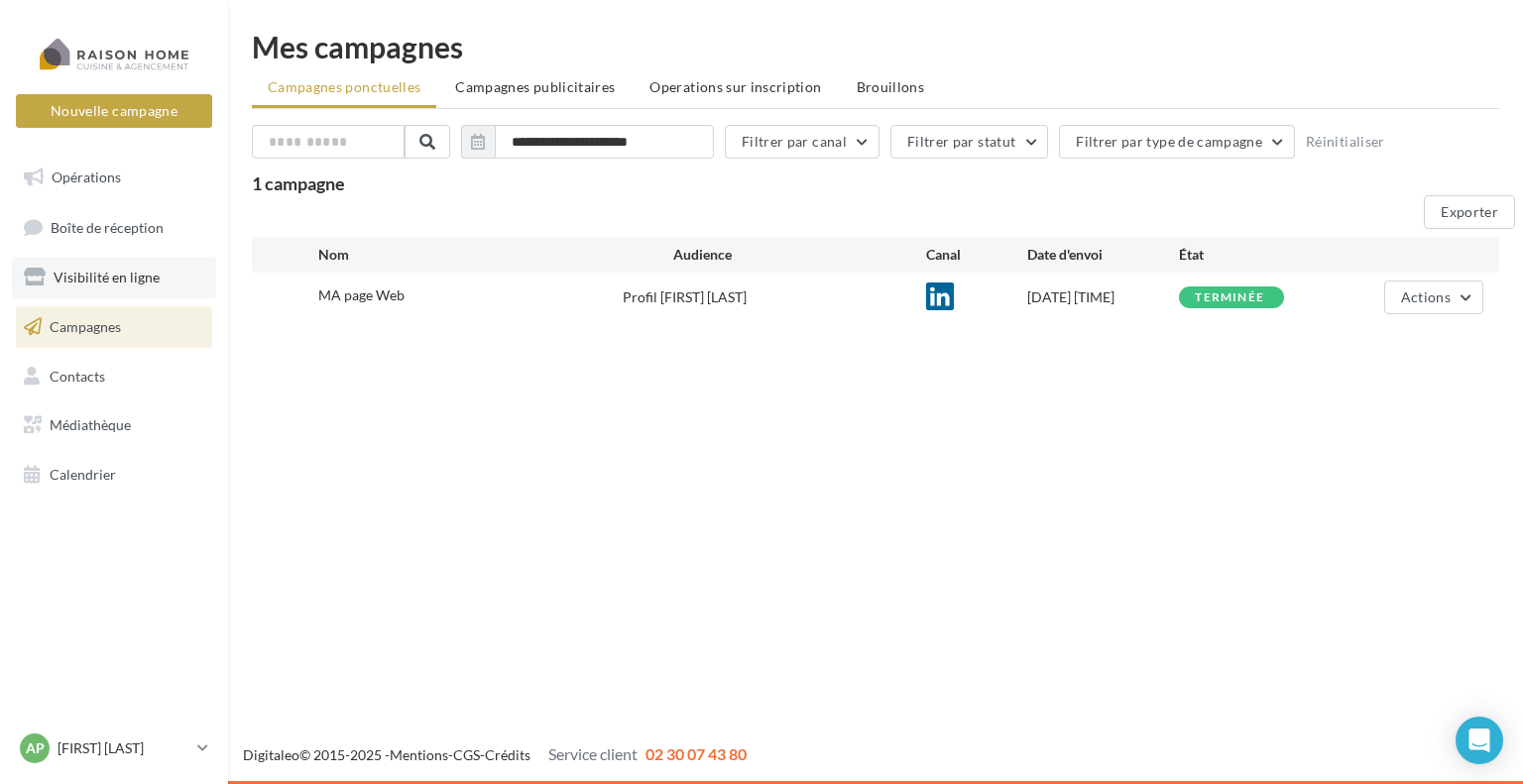 click on "Visibilité en ligne" at bounding box center (106, 277) 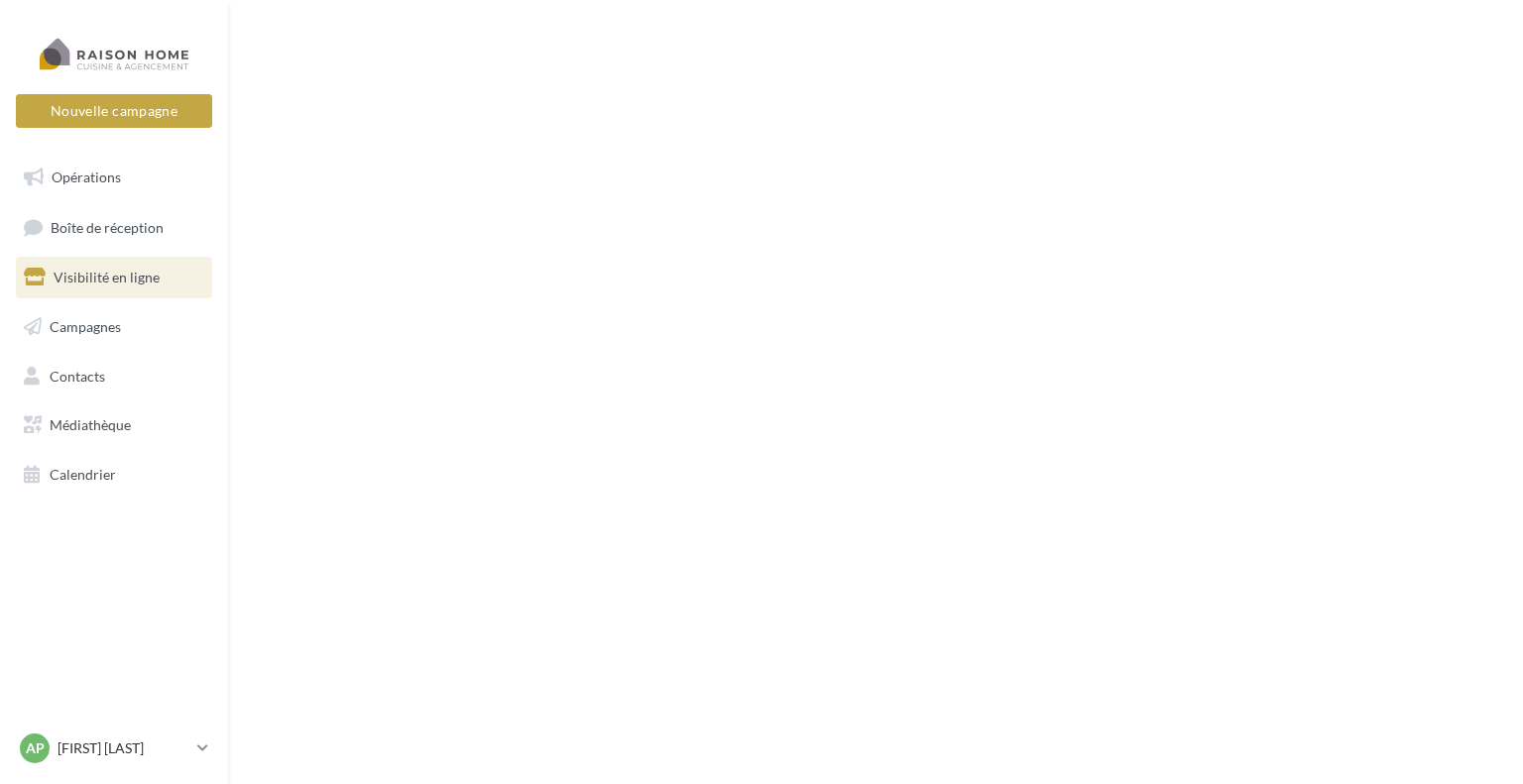 scroll, scrollTop: 0, scrollLeft: 0, axis: both 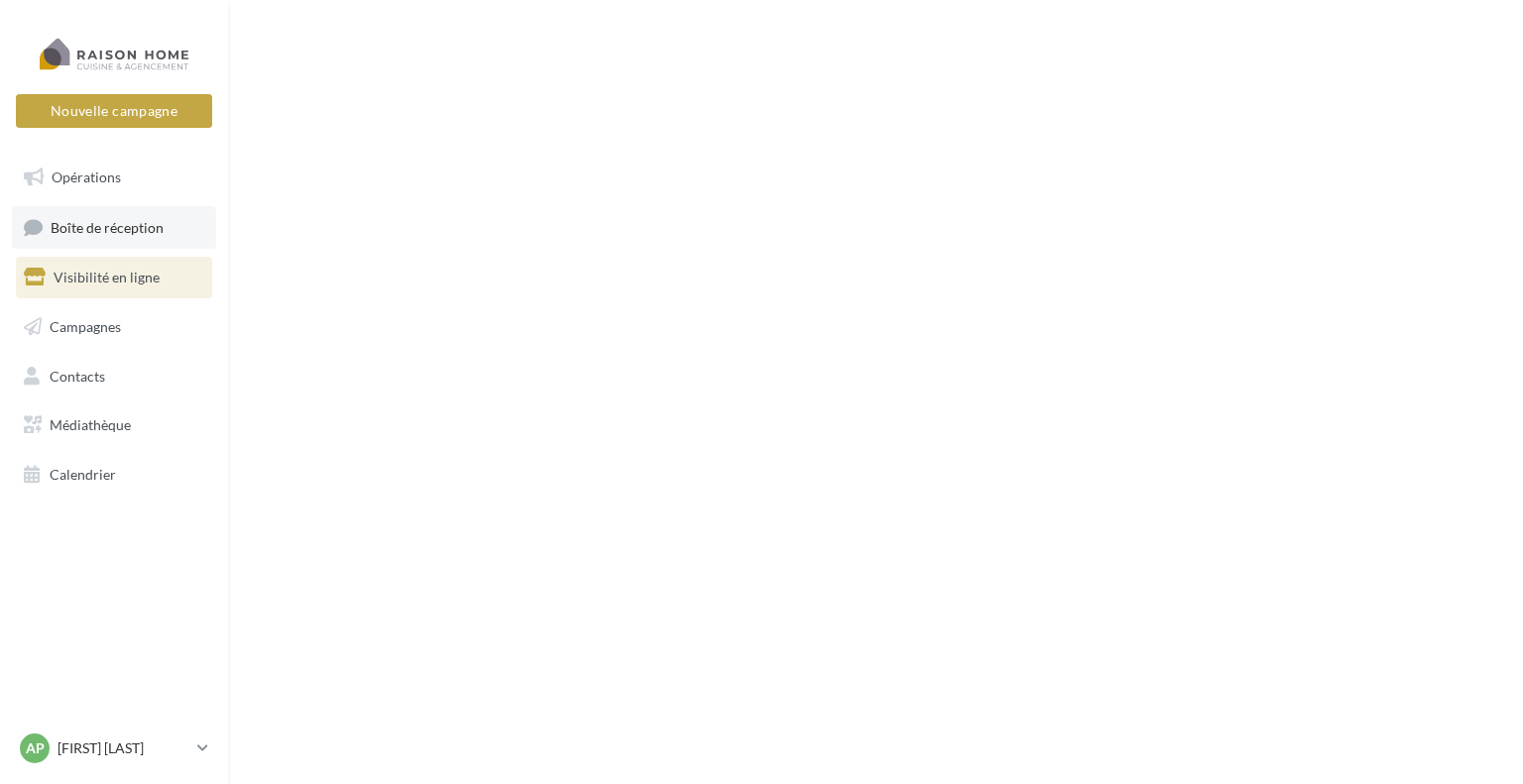 click on "Boîte de réception" at bounding box center (107, 226) 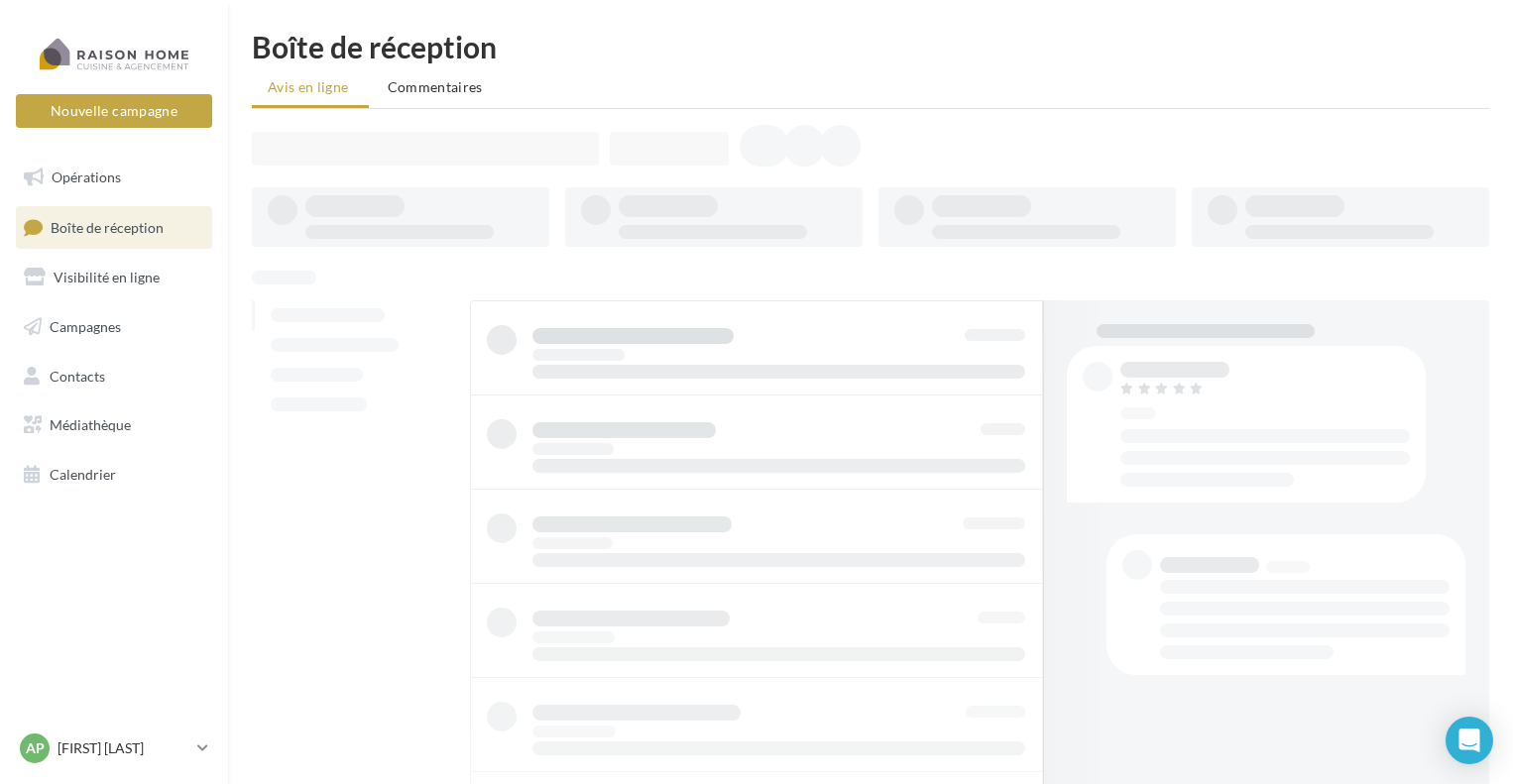 scroll, scrollTop: 0, scrollLeft: 0, axis: both 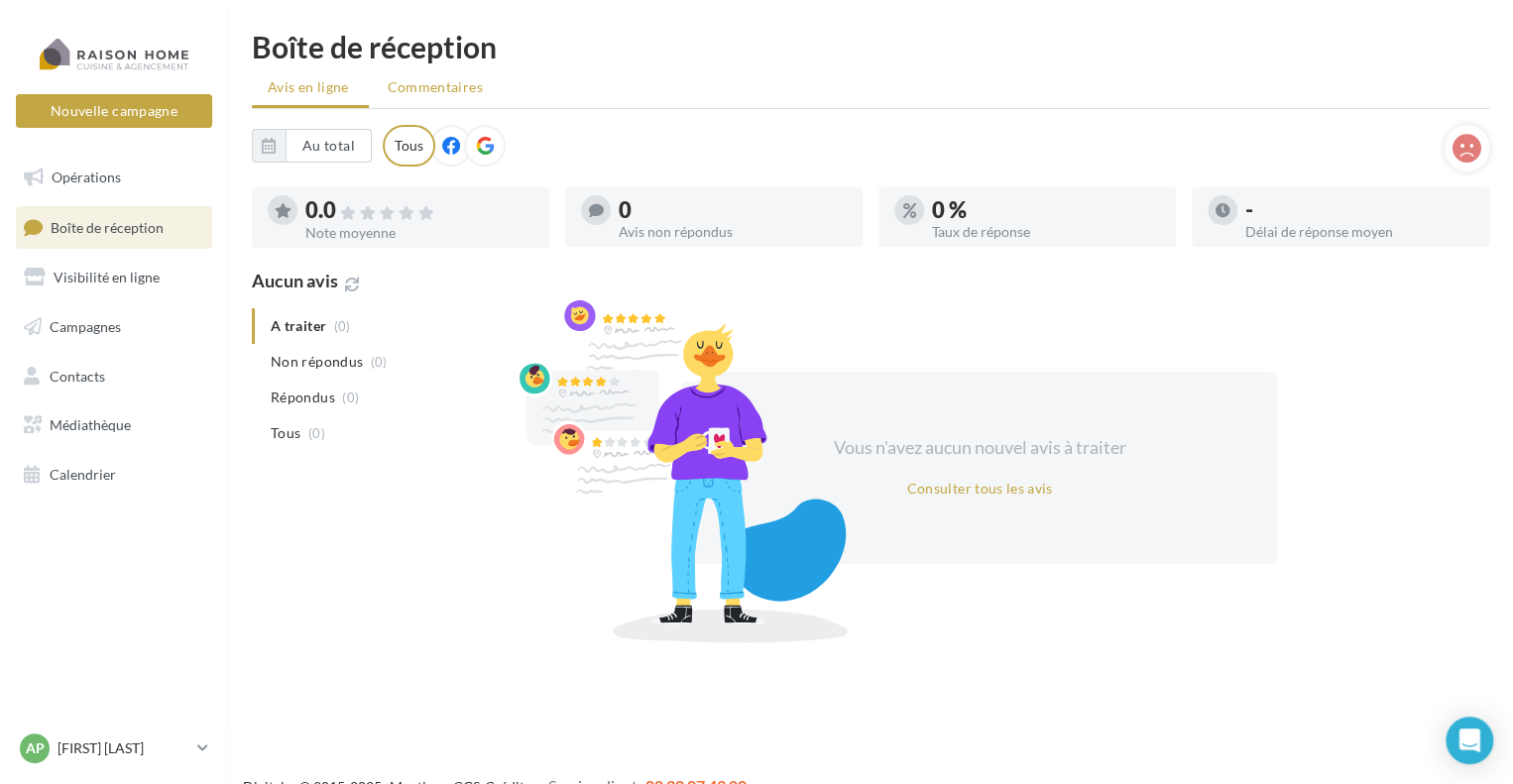 click on "Commentaires" at bounding box center (308, 87) 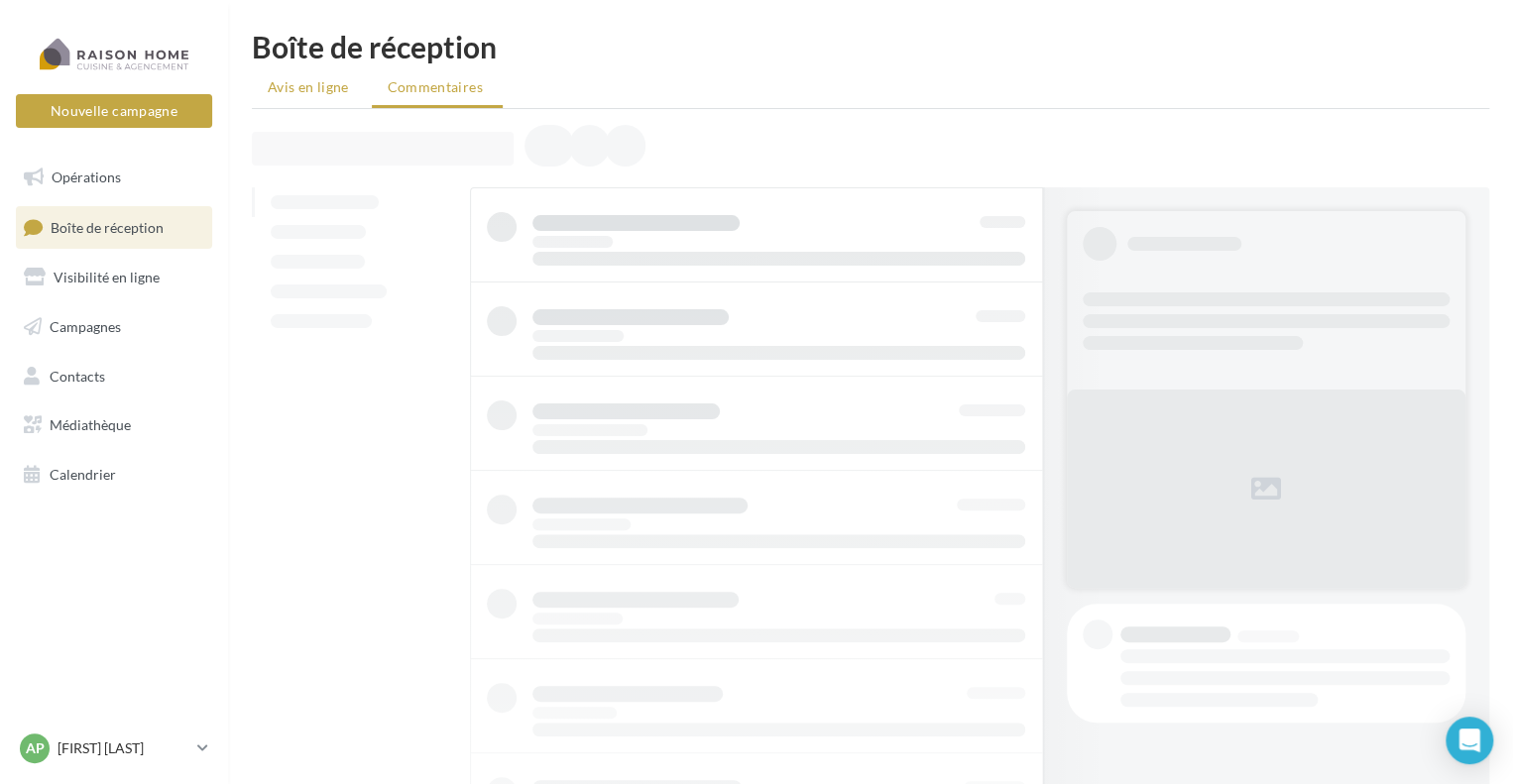 click on "Avis en ligne" at bounding box center [308, 87] 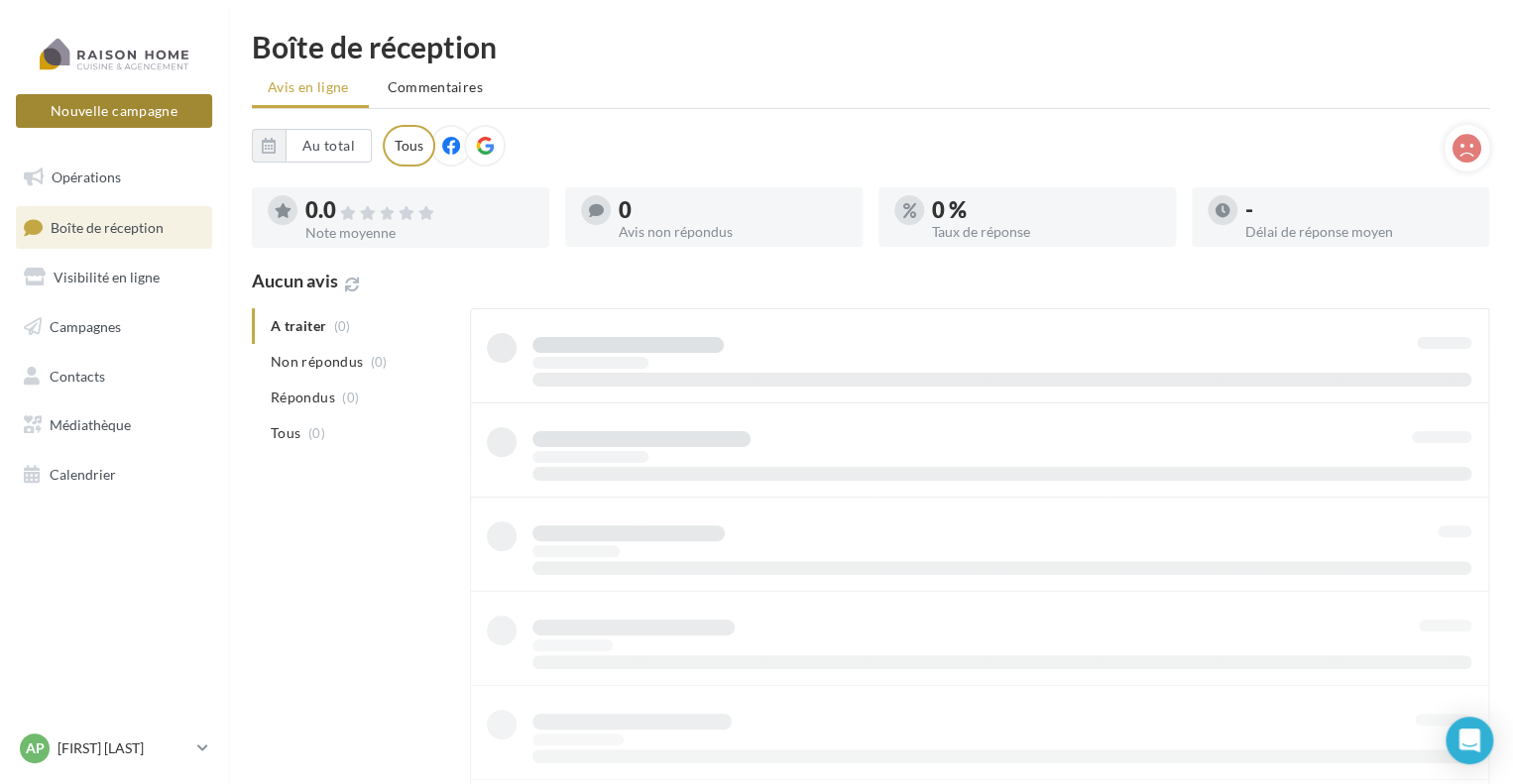 click on "Nouvelle campagne" at bounding box center [114, 111] 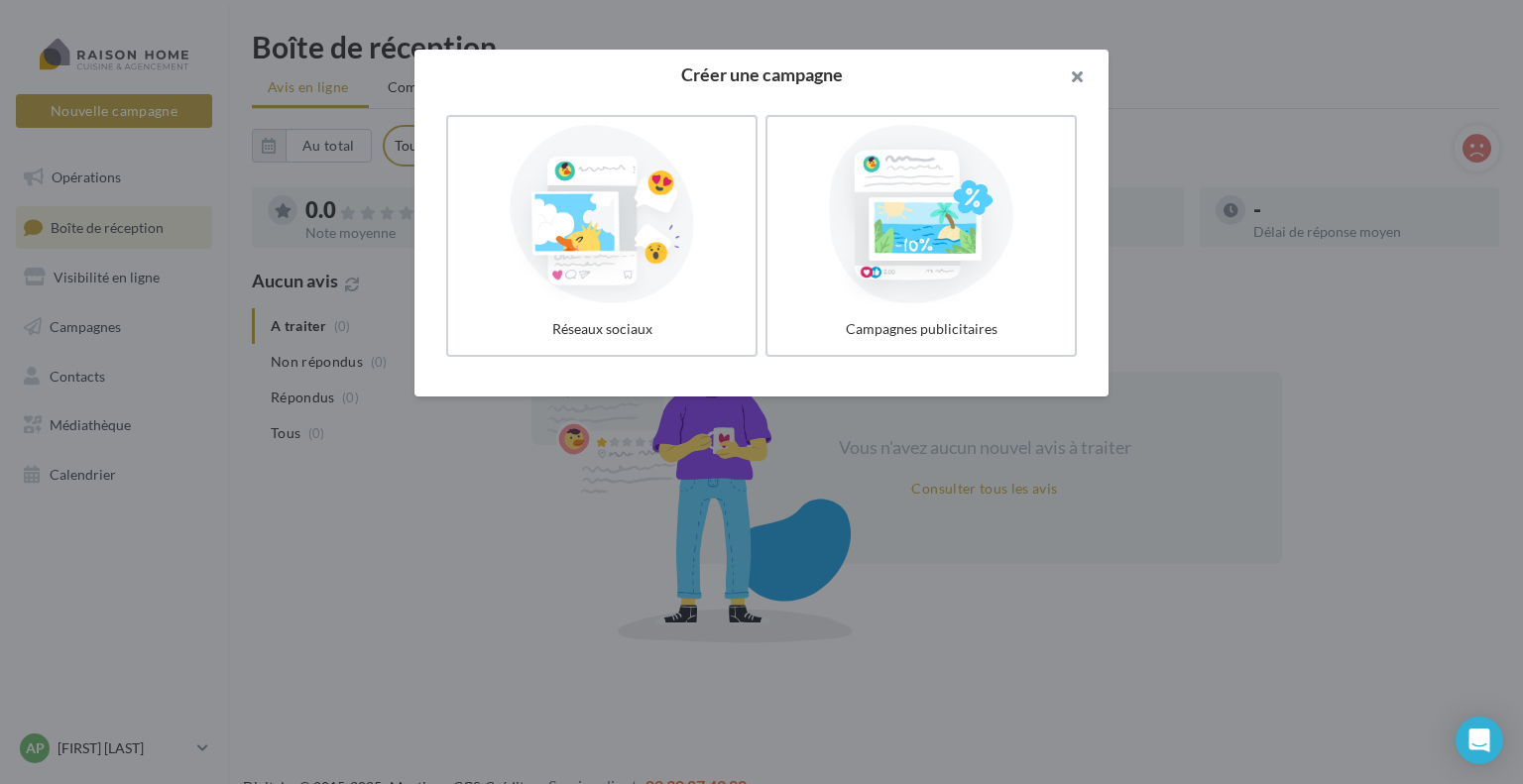 click at bounding box center (1069, 79) 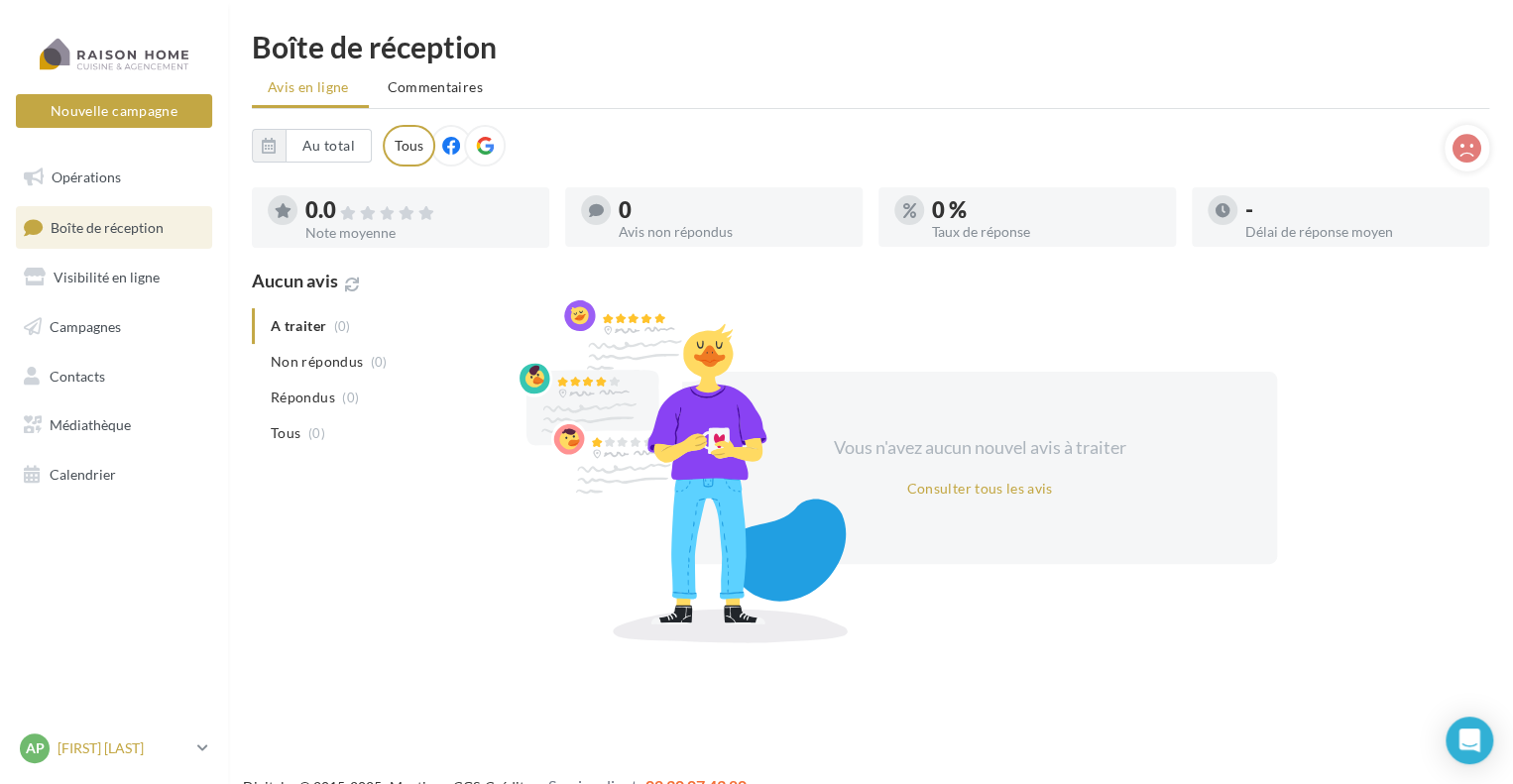 click on "[FIRST] [LAST]" at bounding box center (123, 748) 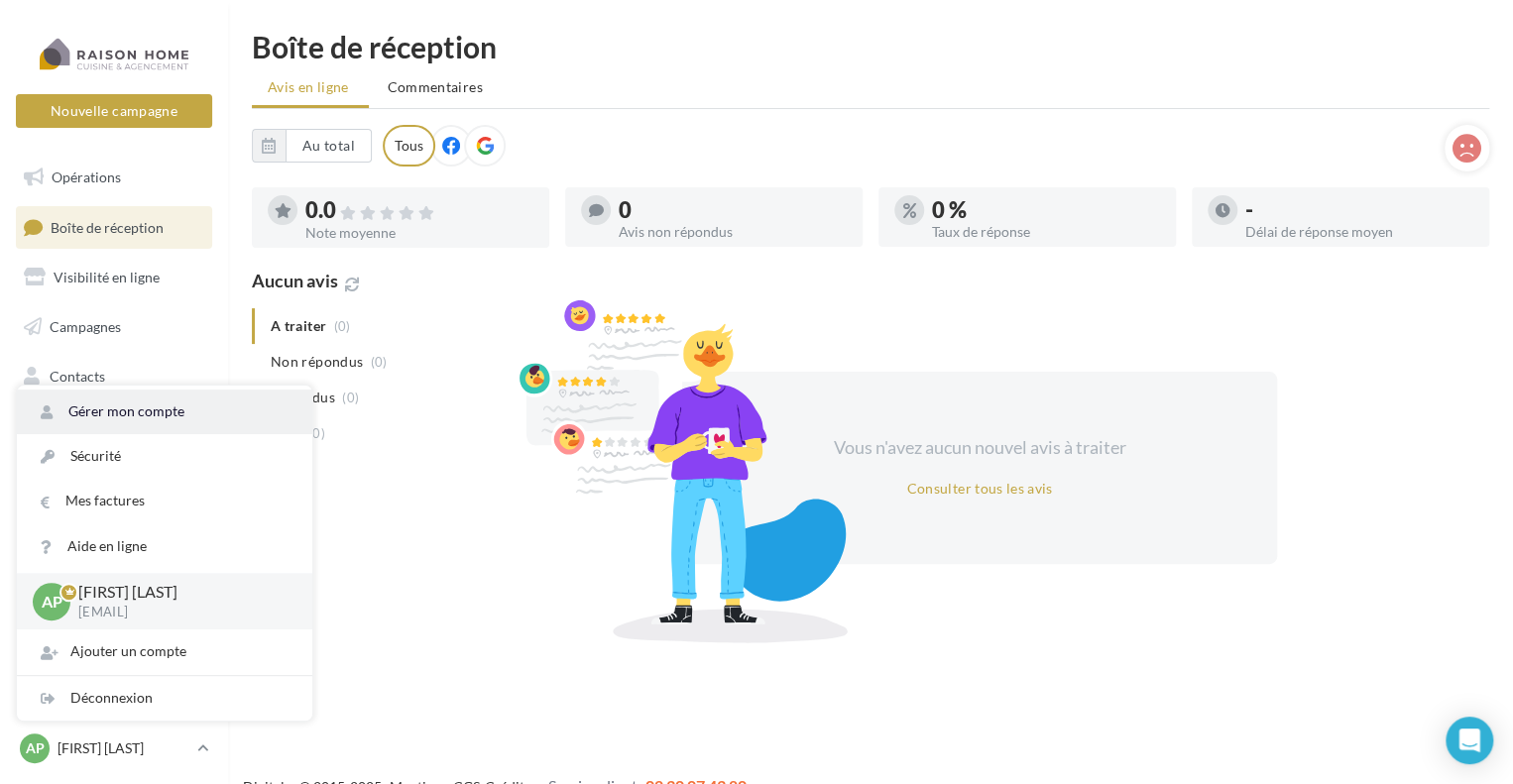 click on "Gérer mon compte" at bounding box center (165, 411) 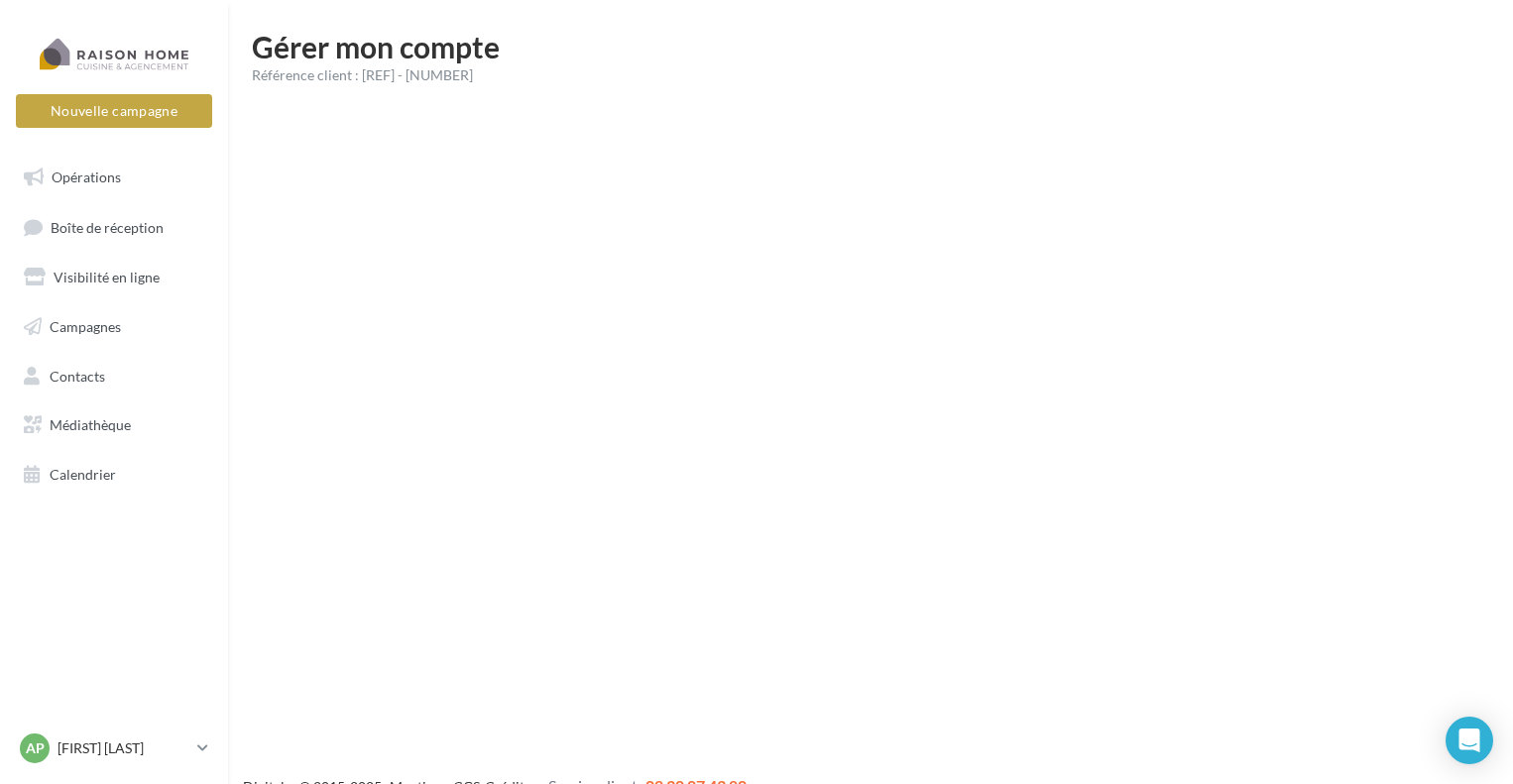 scroll, scrollTop: 0, scrollLeft: 0, axis: both 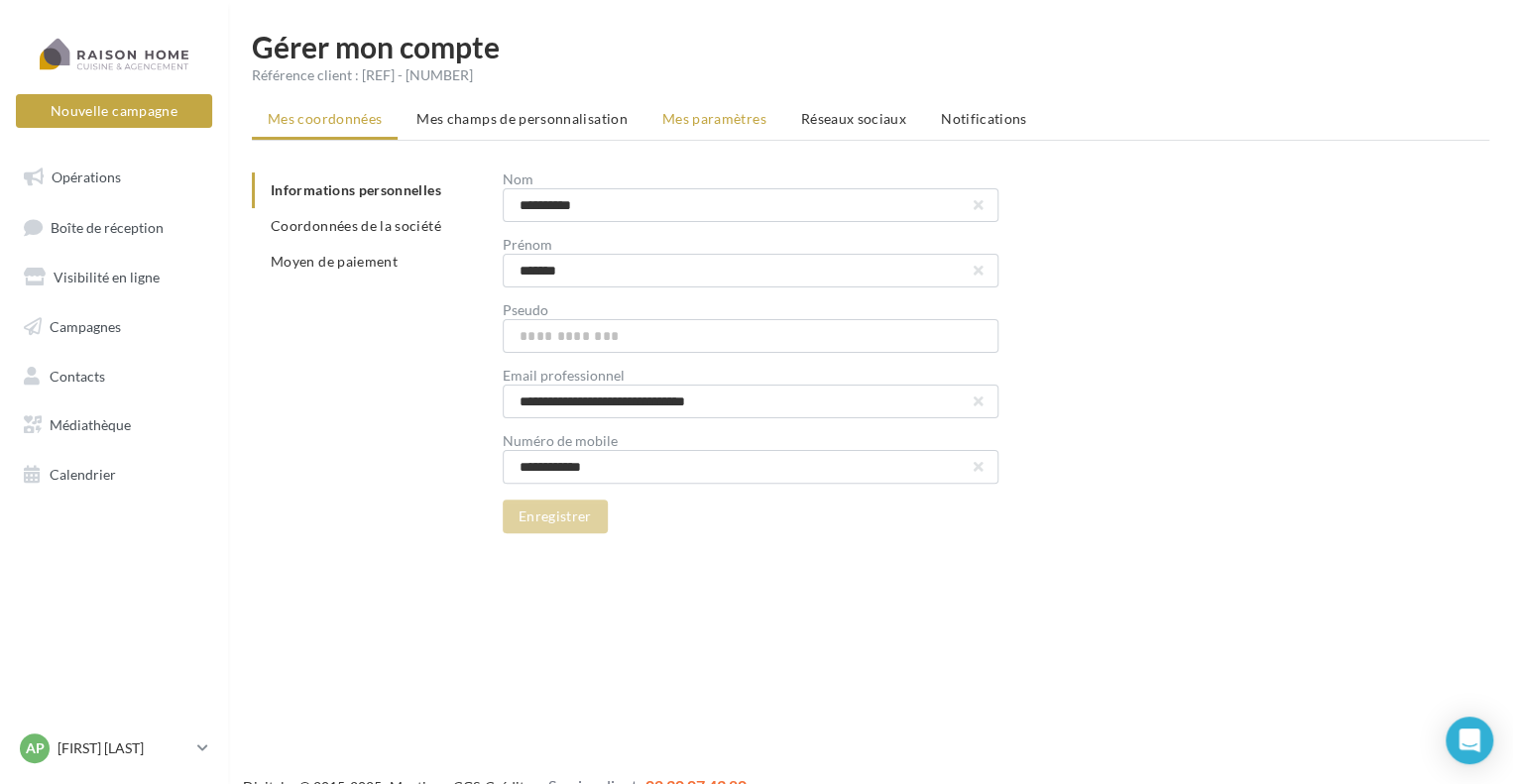 click on "Mes paramètres" at bounding box center [324, 118] 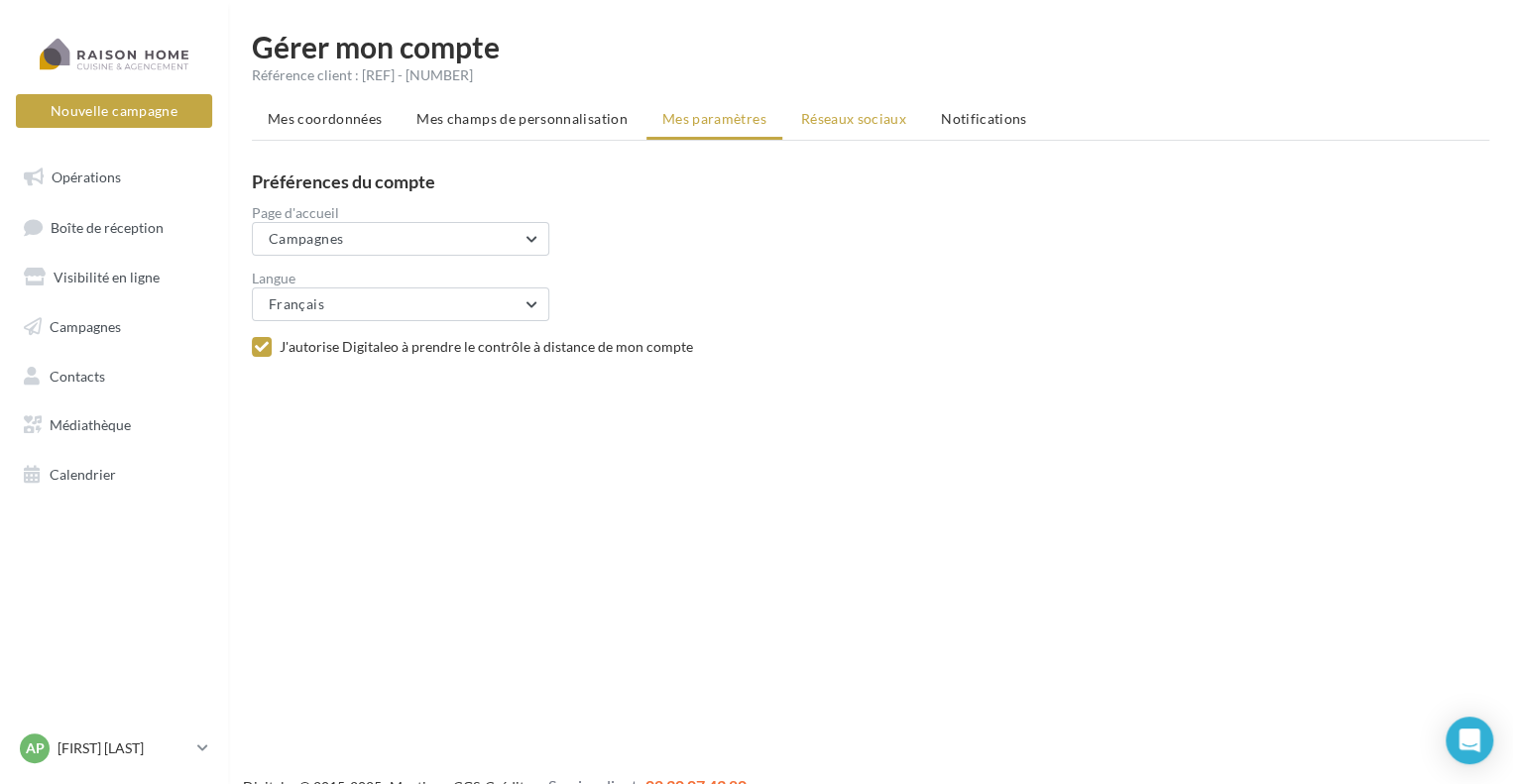 click on "Réseaux sociaux" at bounding box center [324, 118] 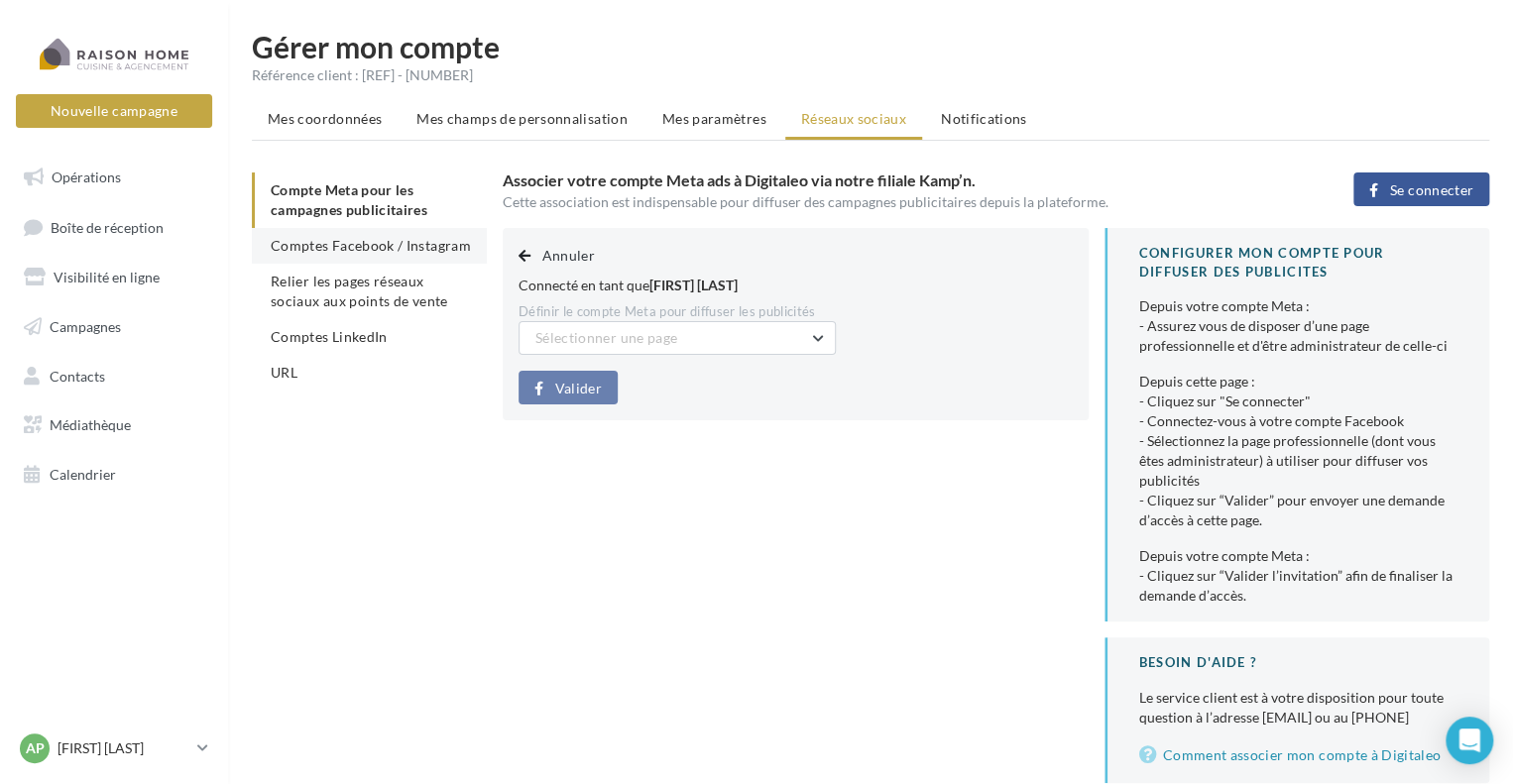 click on "Comptes Facebook / Instagram" at bounding box center (371, 245) 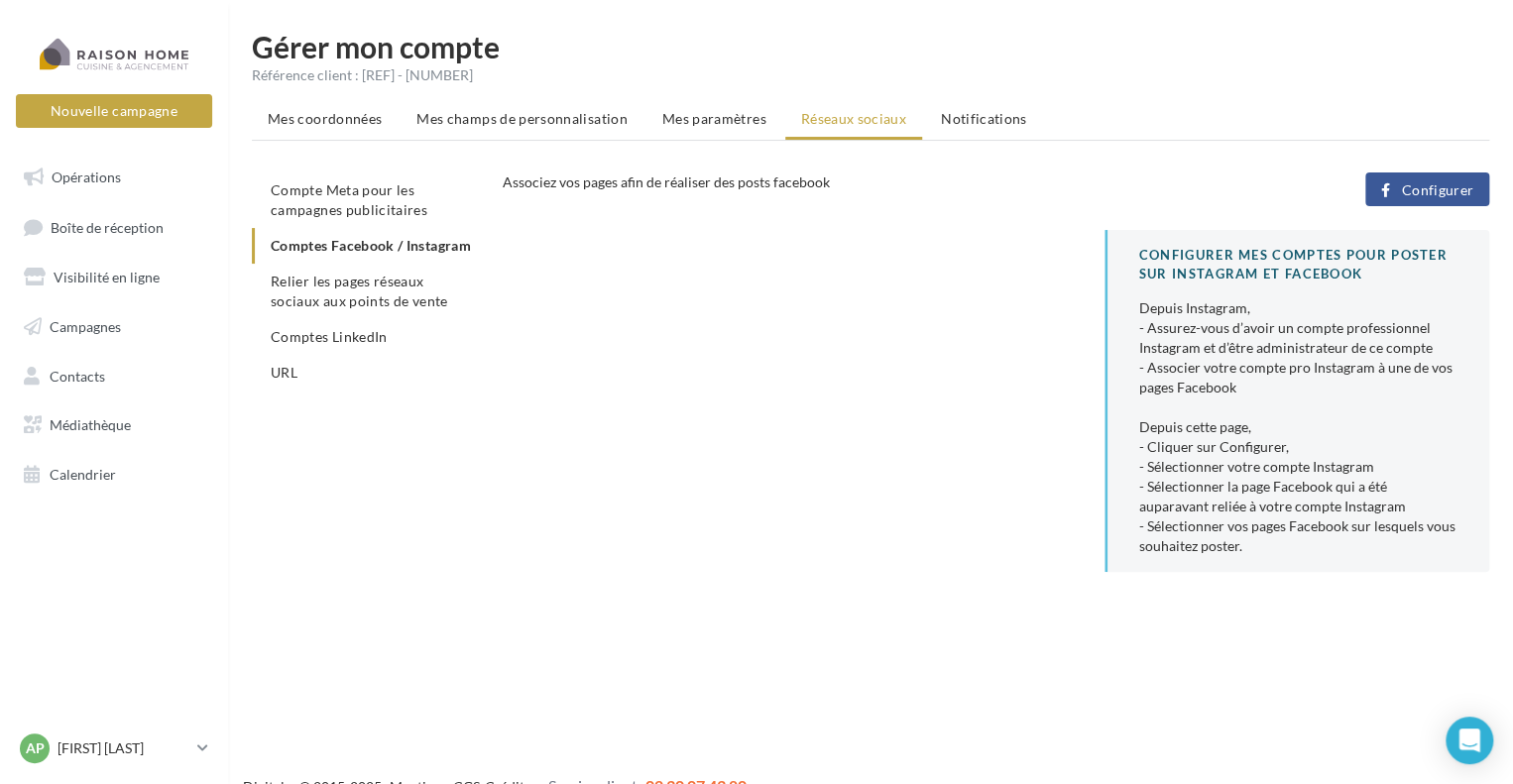 click on "Configurer" at bounding box center [1437, 190] 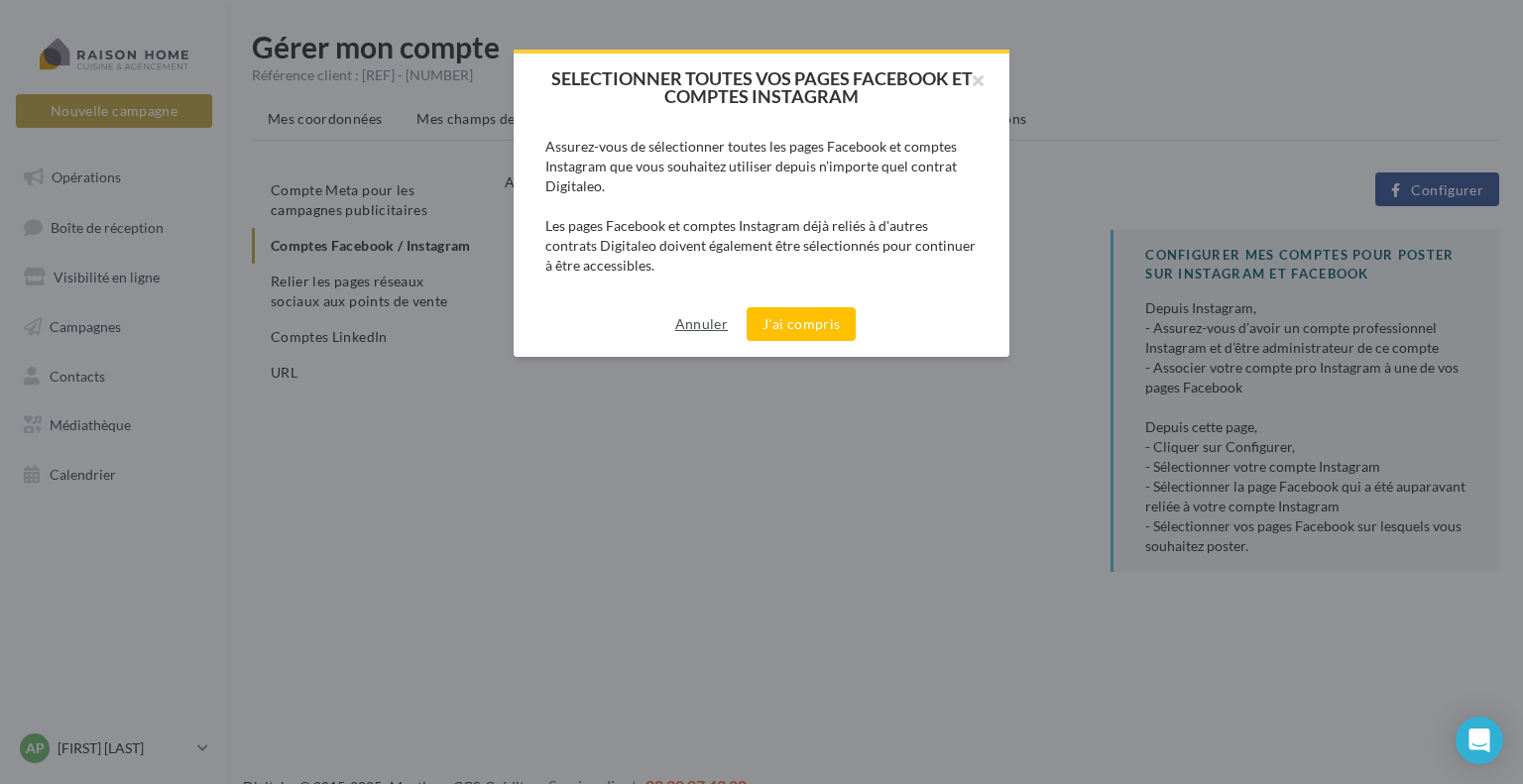 click on "Annuler" at bounding box center (701, 324) 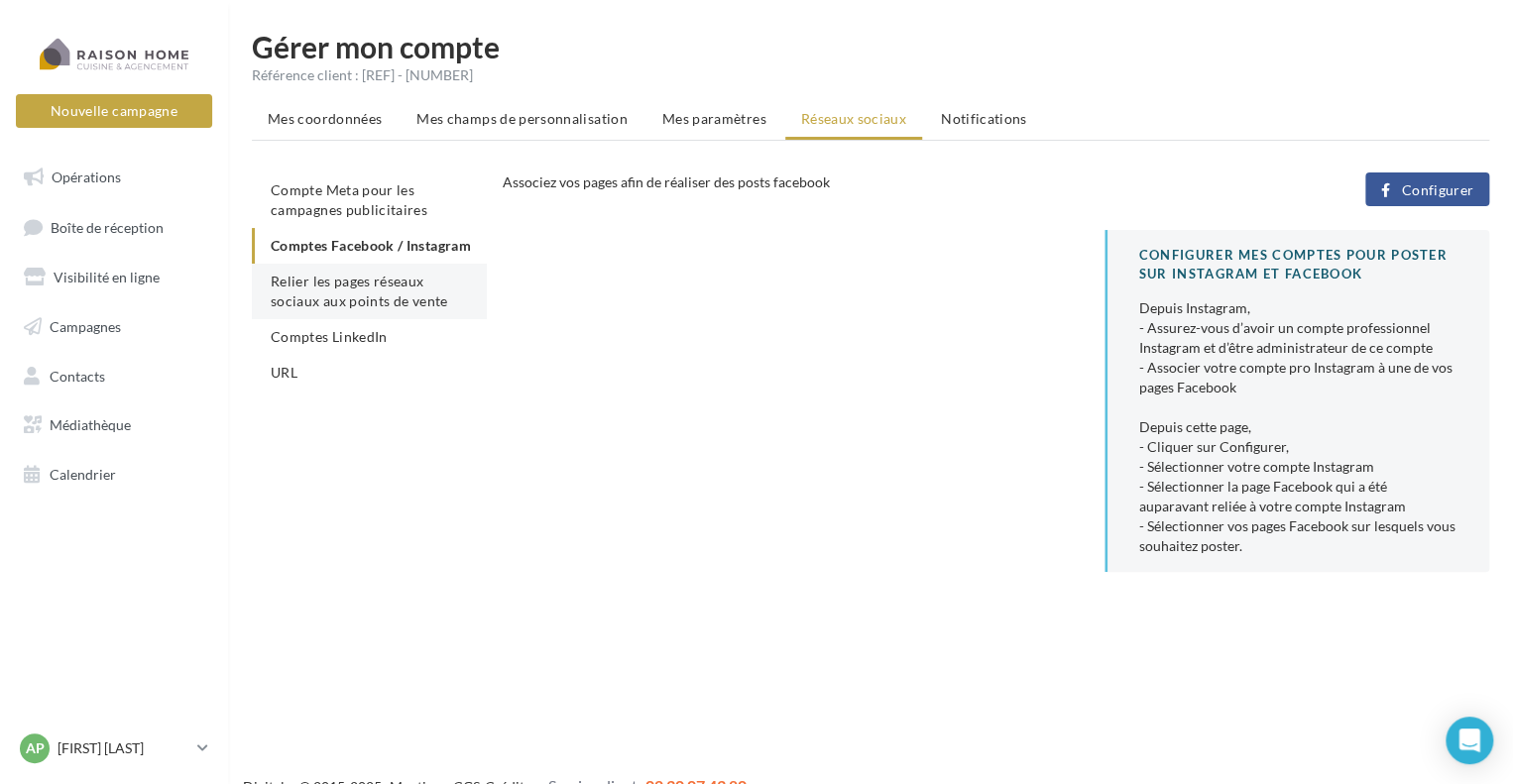click on "Relier les pages réseaux sociaux aux points de vente" at bounding box center [349, 199] 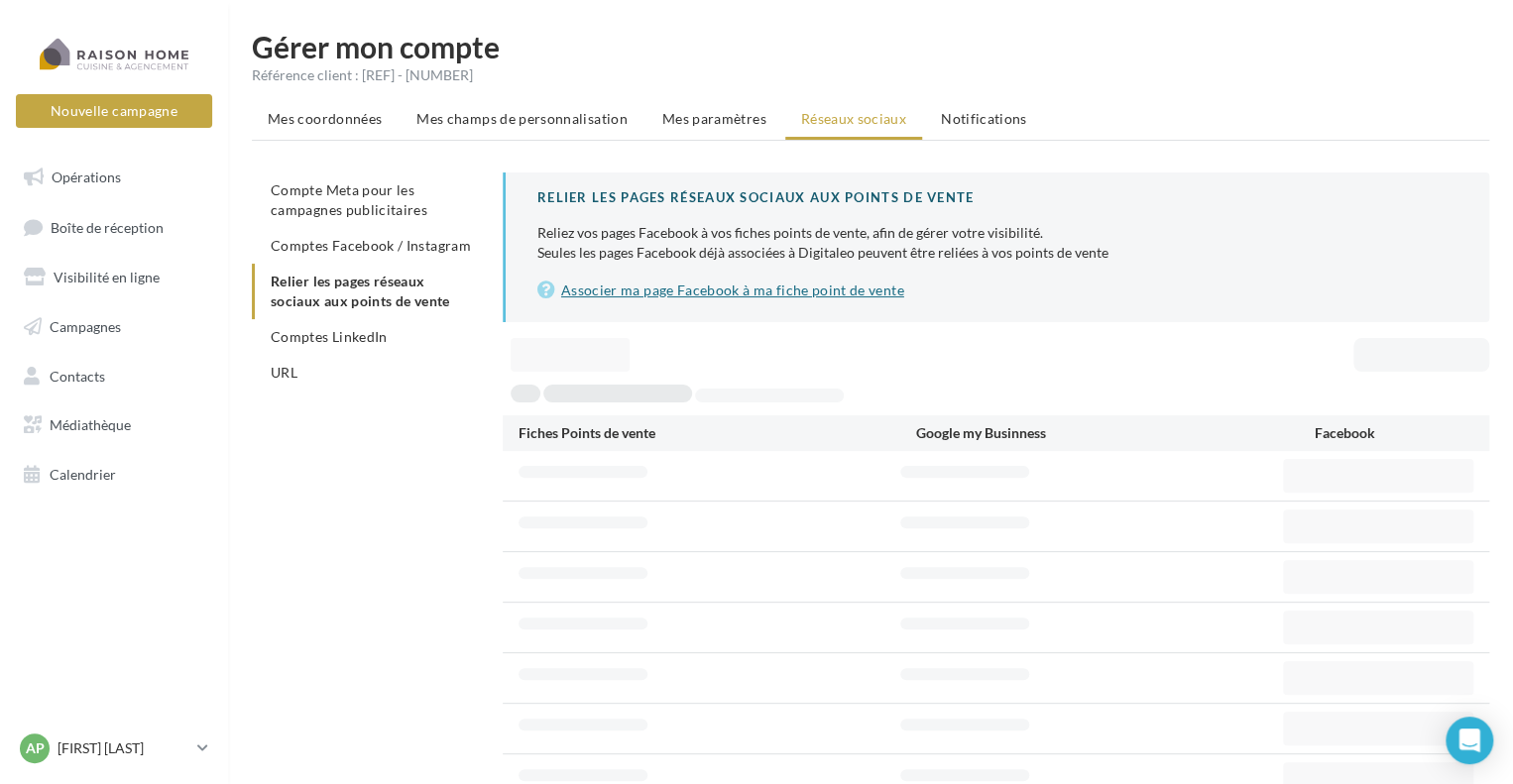 click on "Associer ma page Facebook à ma fiche point de vente" at bounding box center (997, 290) 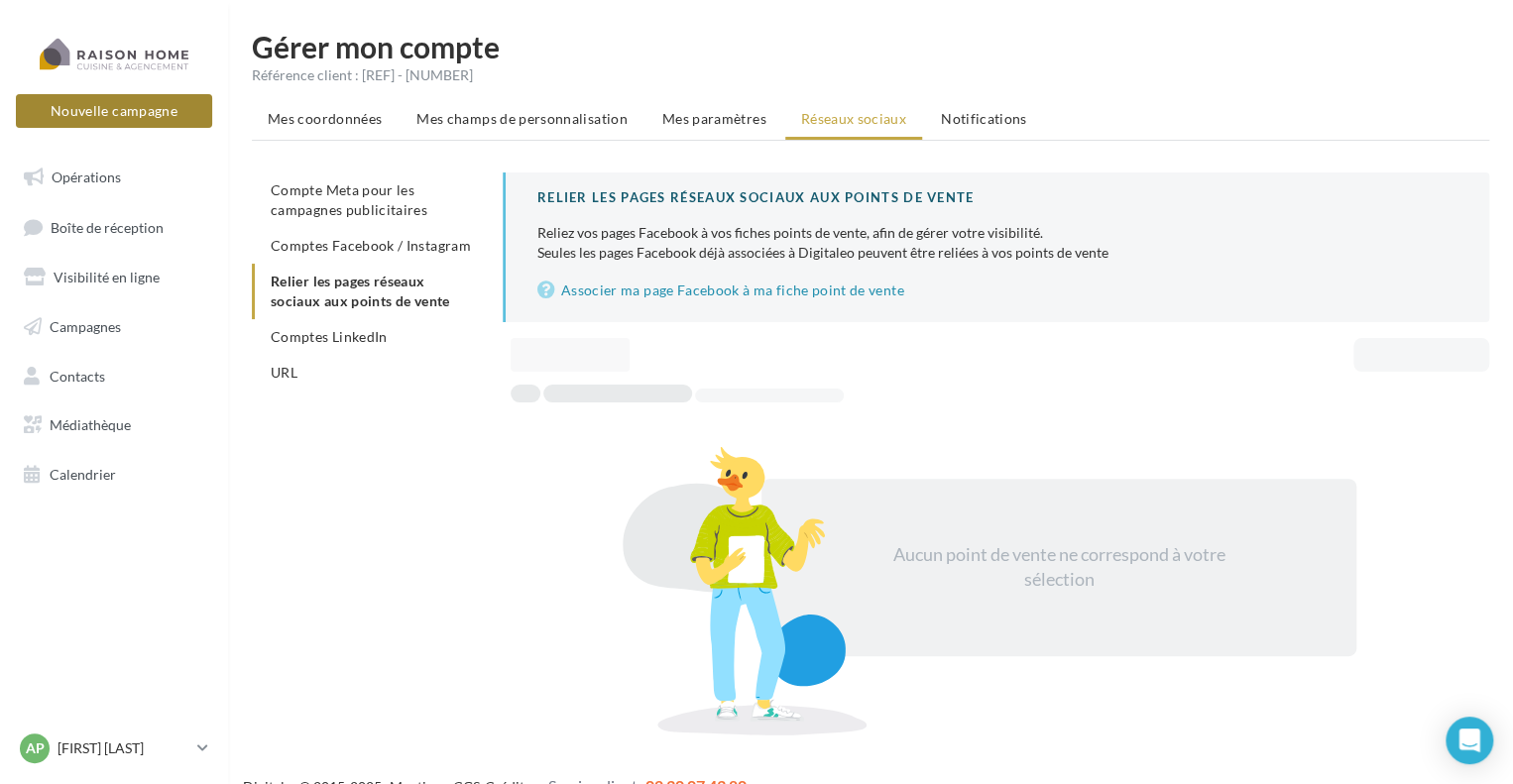 click on "Nouvelle campagne" at bounding box center (114, 111) 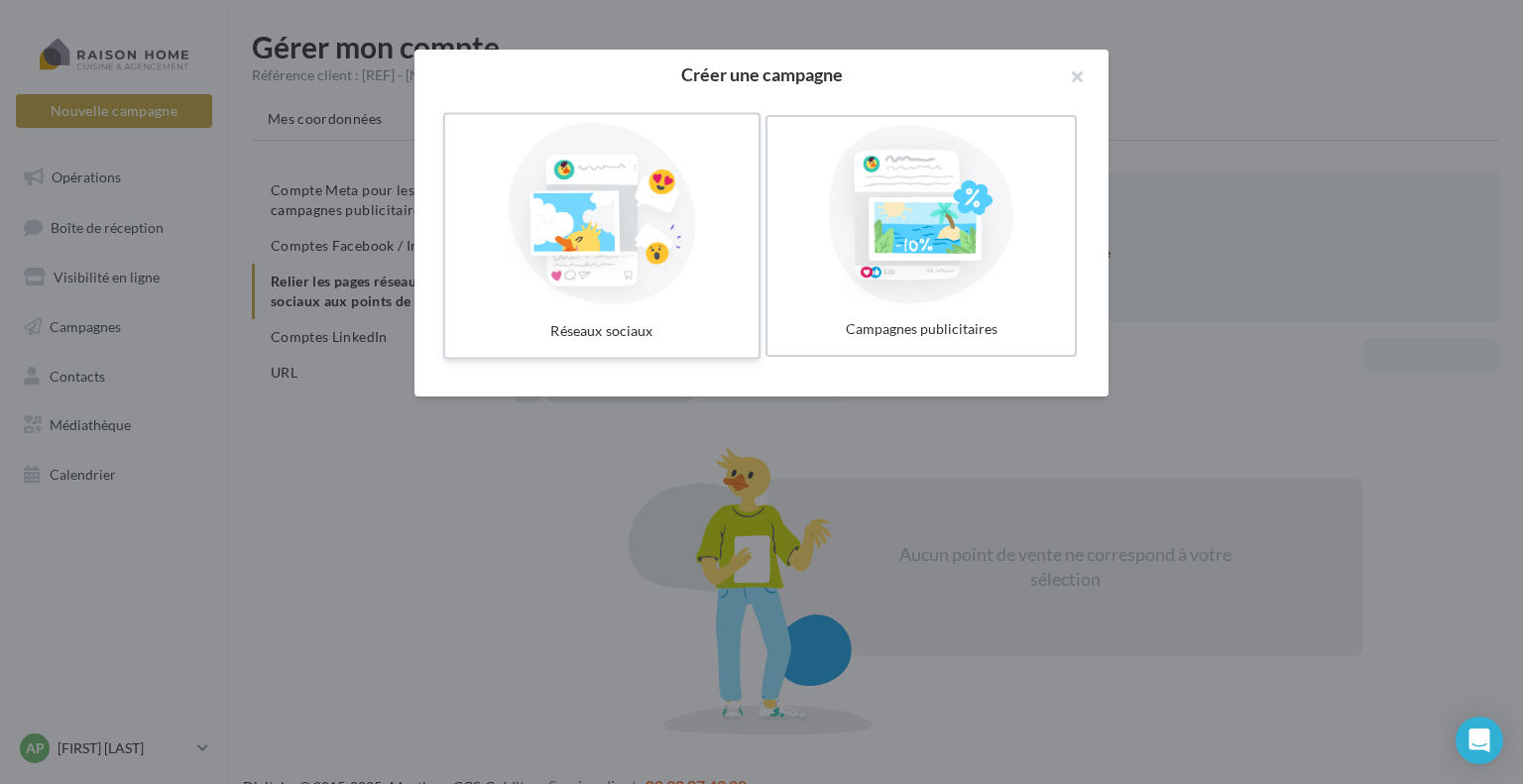 click at bounding box center (602, 214) 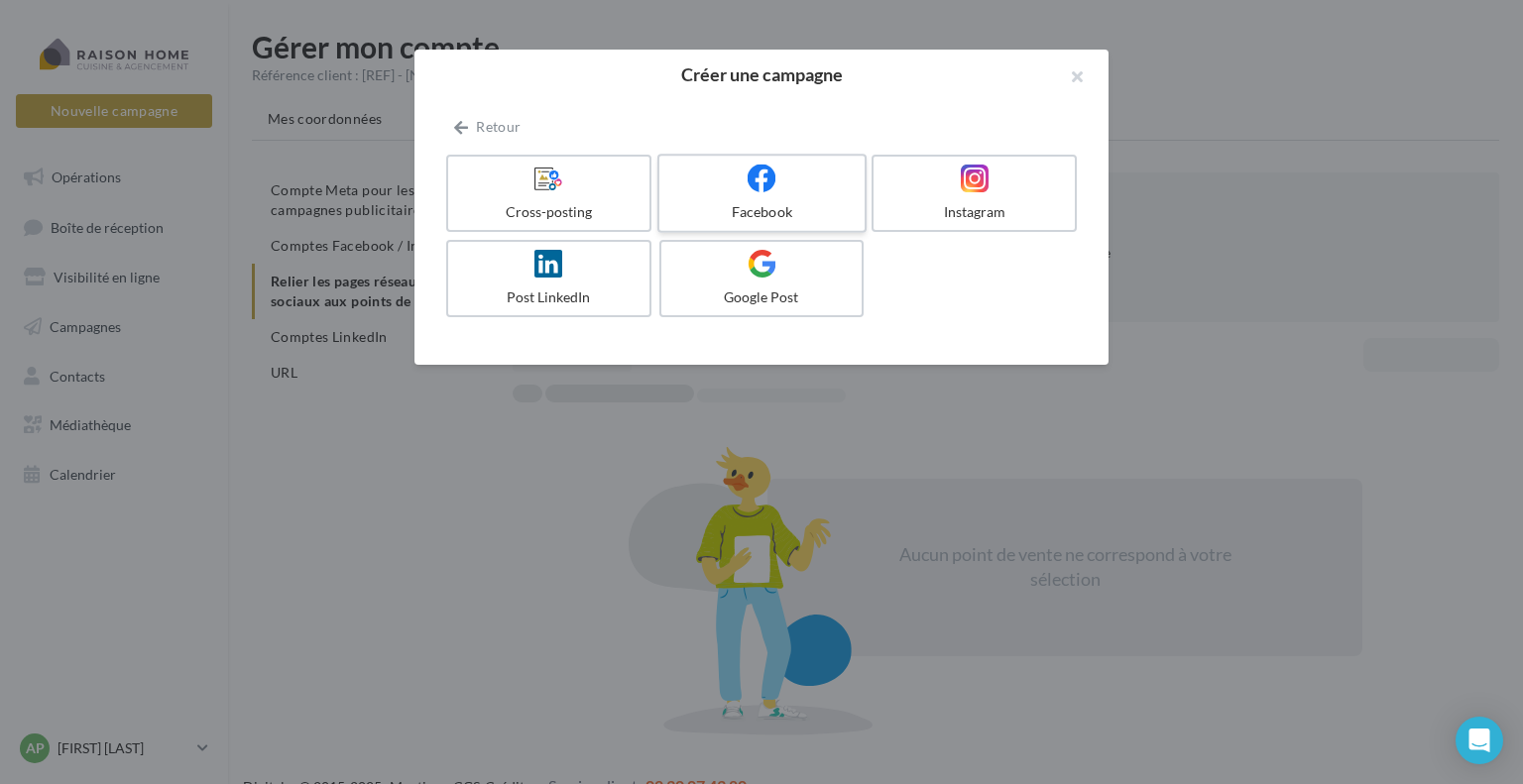 click at bounding box center [762, 177] 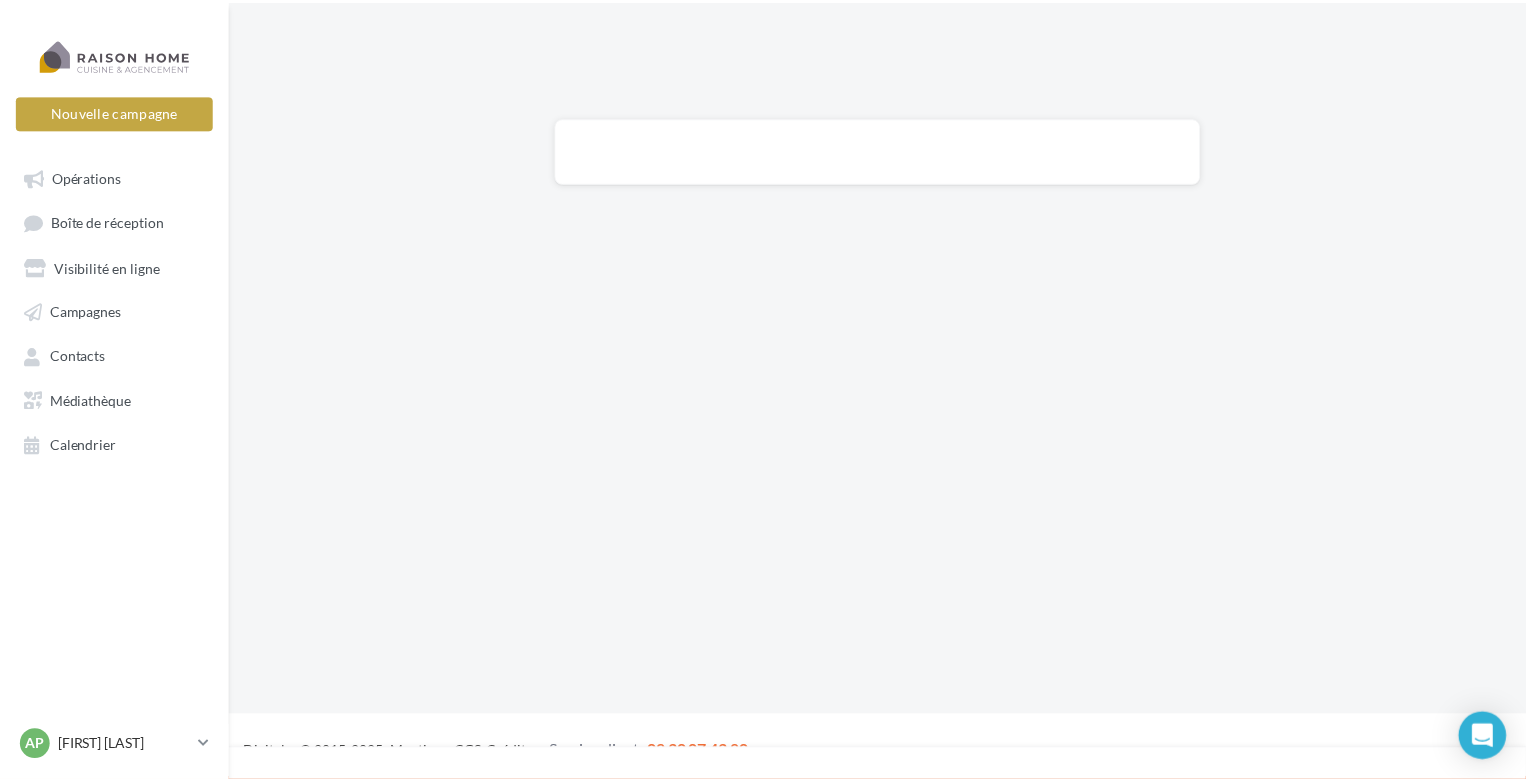 scroll, scrollTop: 0, scrollLeft: 0, axis: both 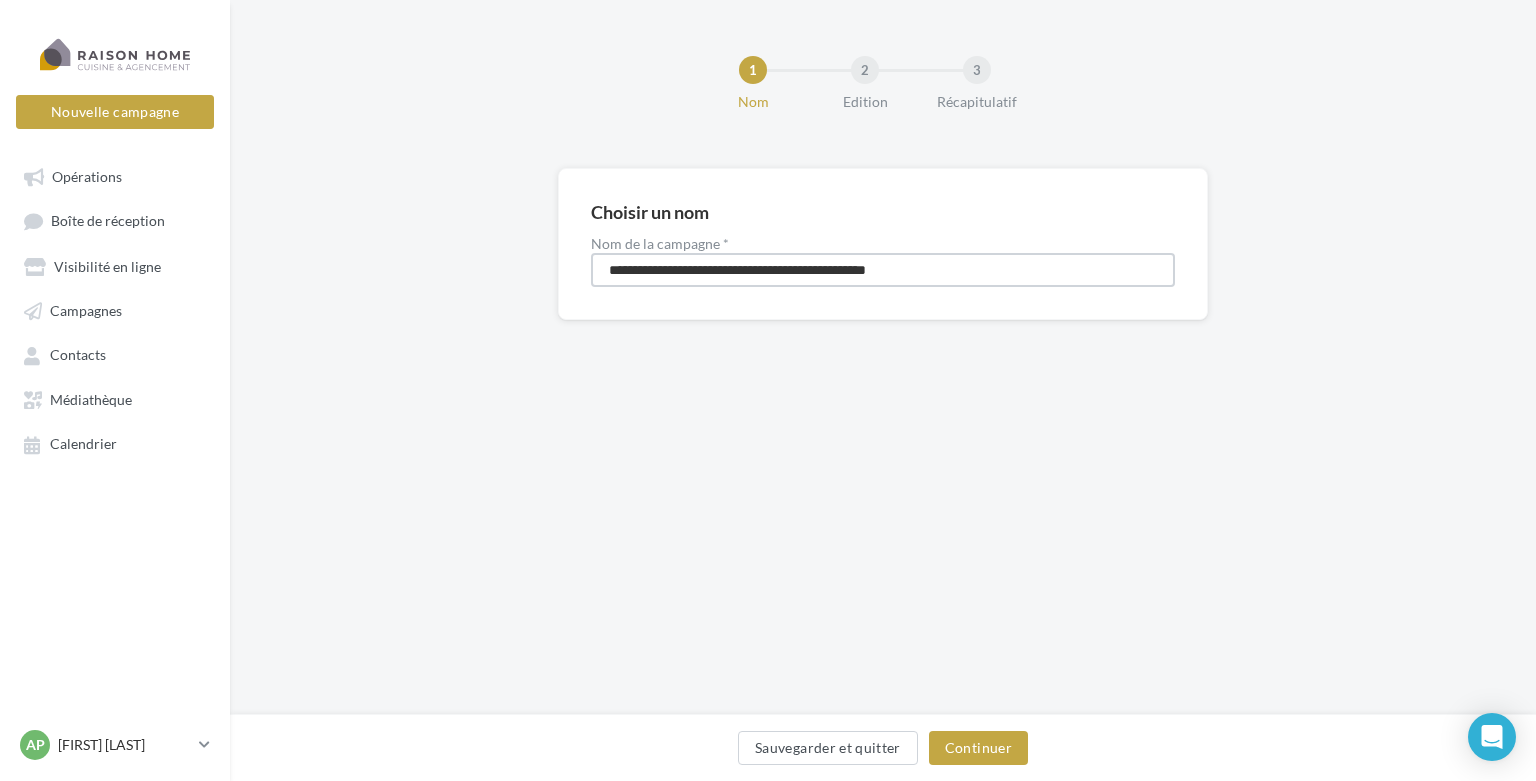 click on "**********" at bounding box center (883, 270) 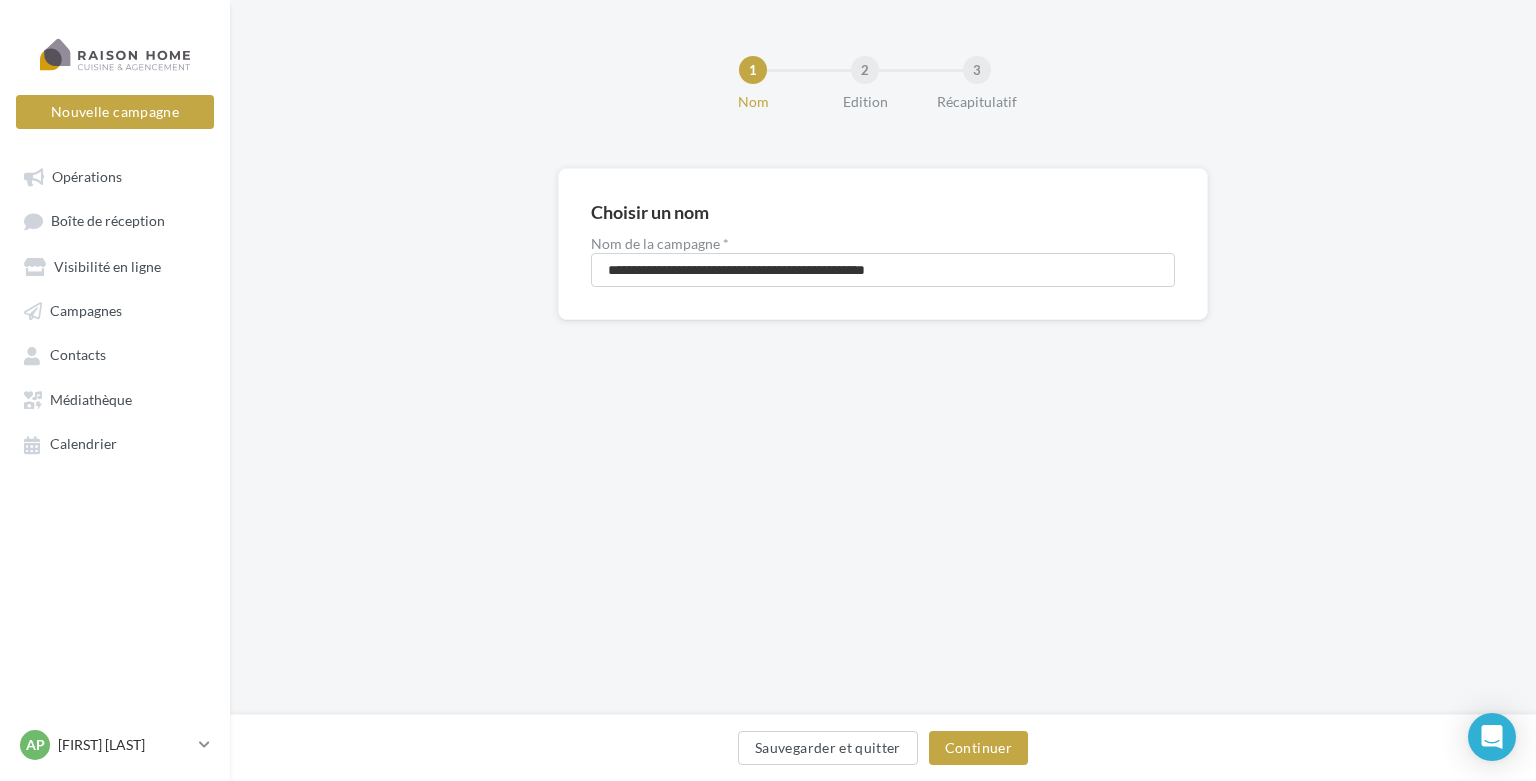click on "**********" at bounding box center (883, 276) 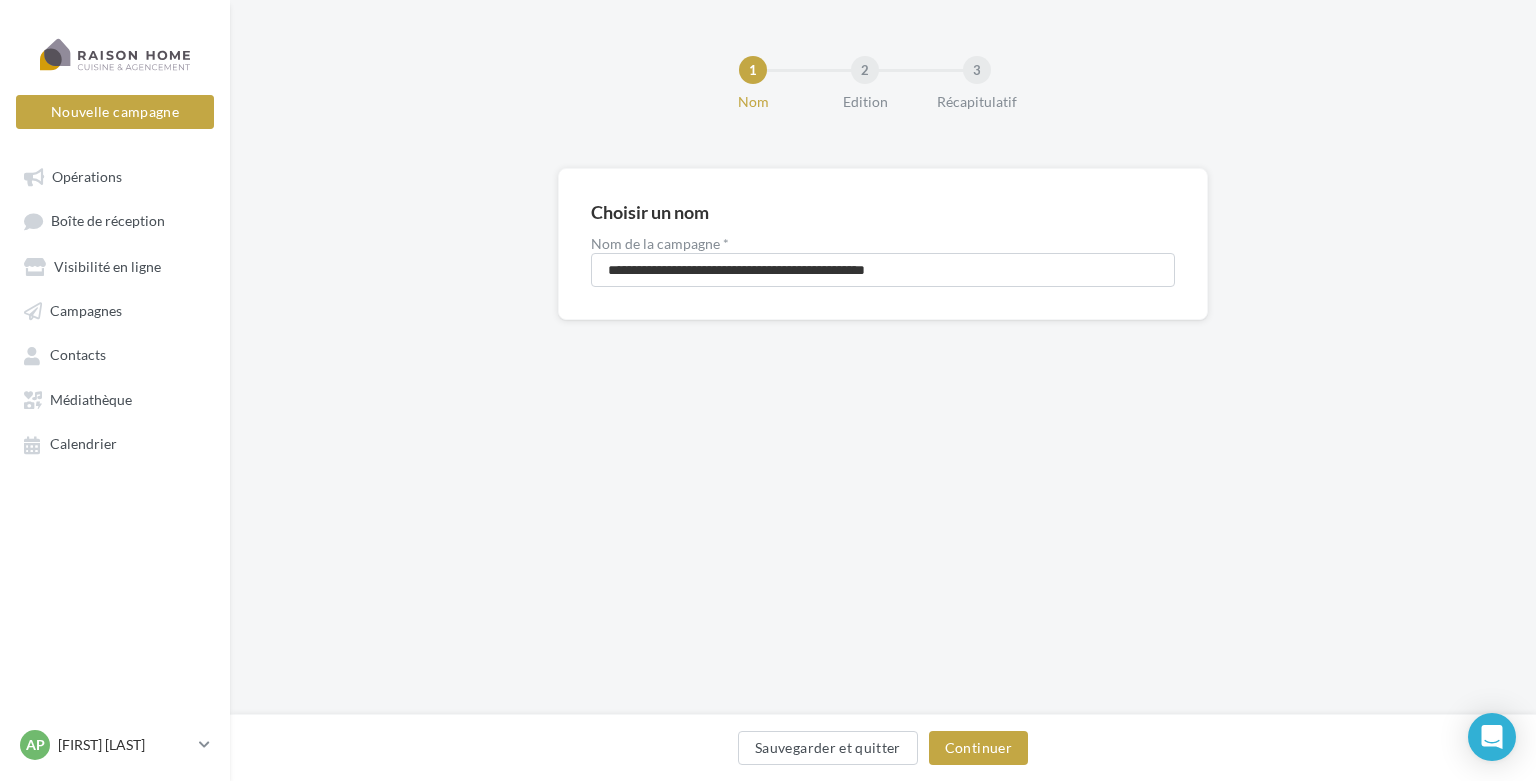 click on "1 Nom 2 Edition 3 Récapitulatif" at bounding box center [883, 84] 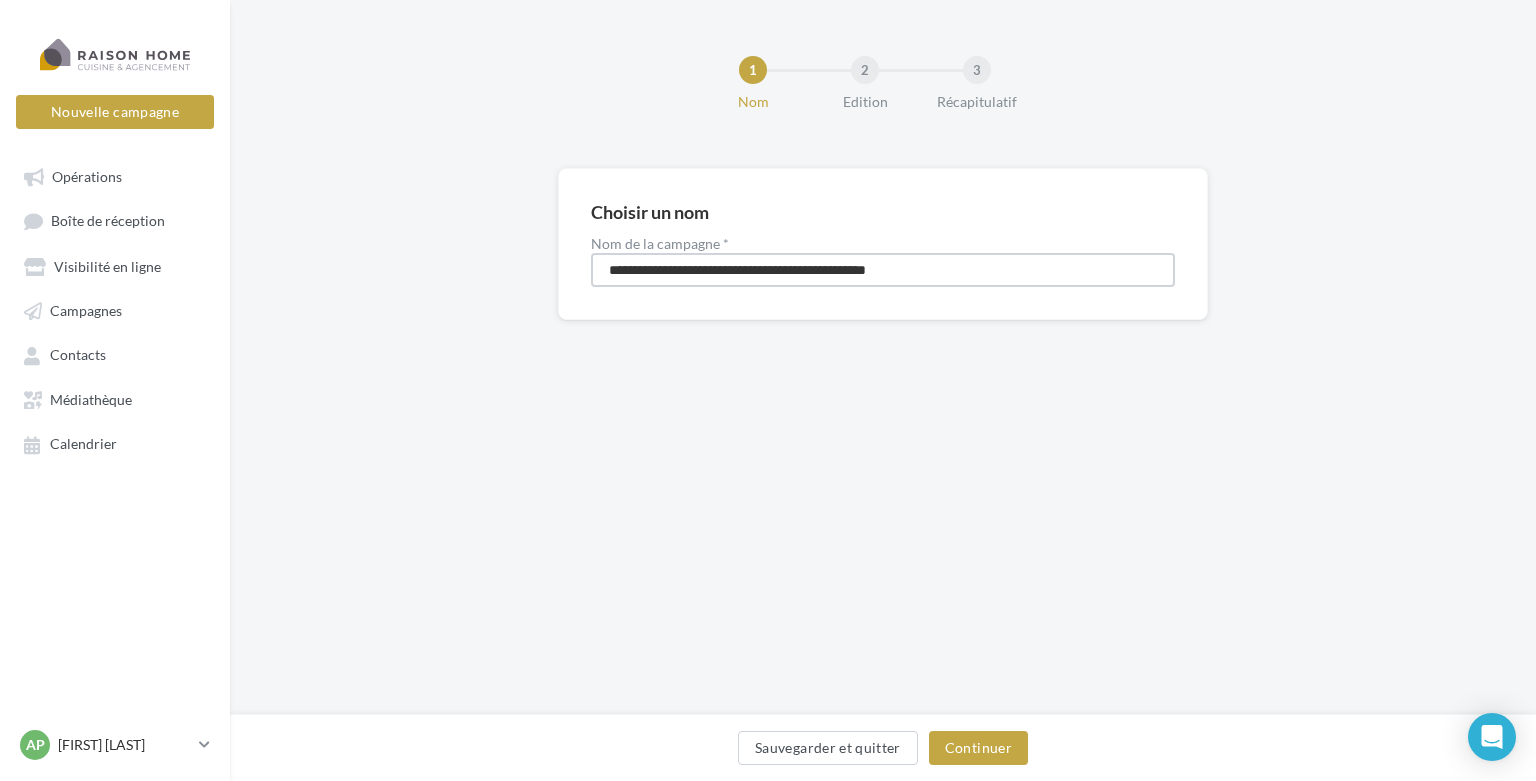 click on "**********" at bounding box center [883, 270] 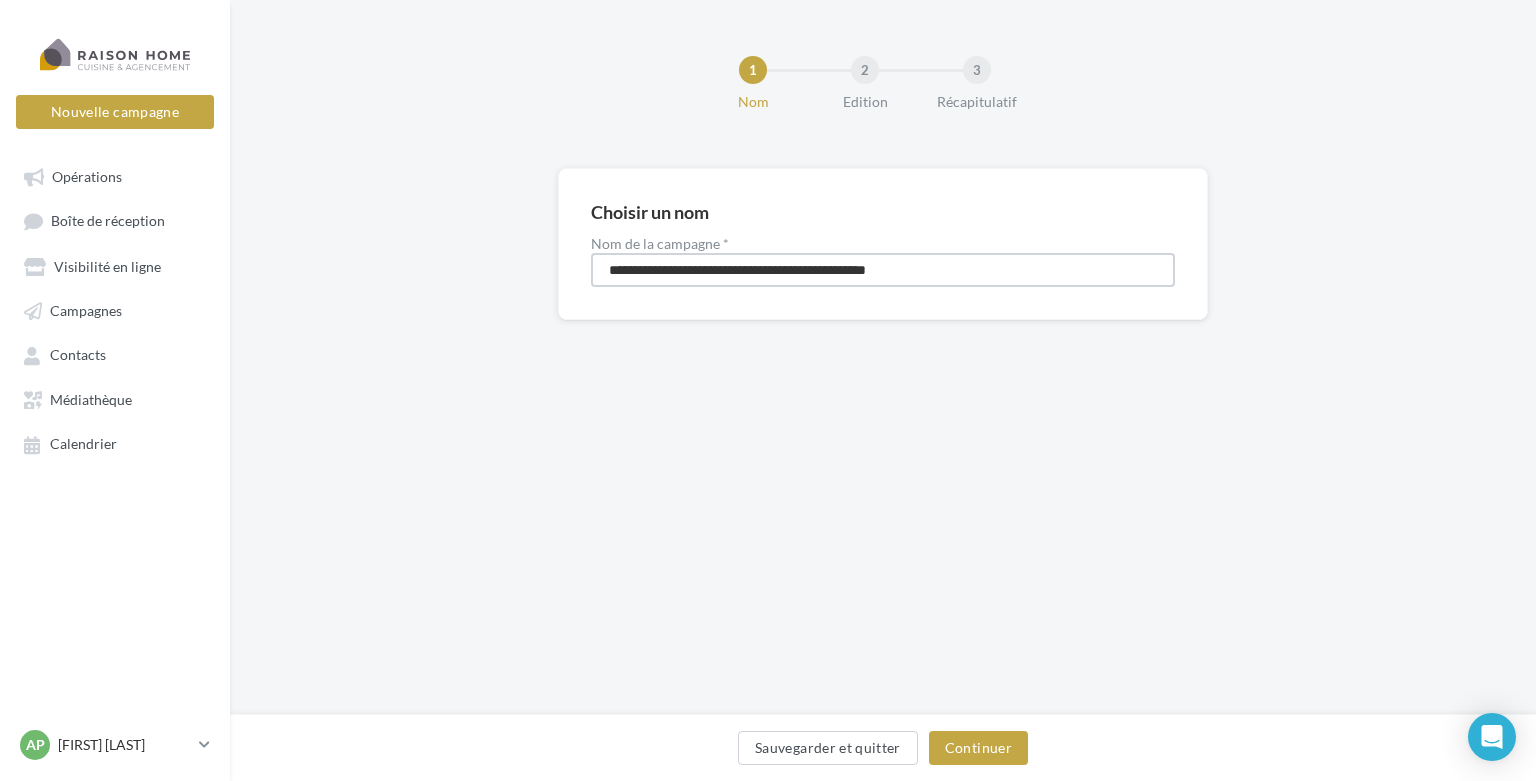 drag, startPoint x: 942, startPoint y: 270, endPoint x: 572, endPoint y: 295, distance: 370.84363 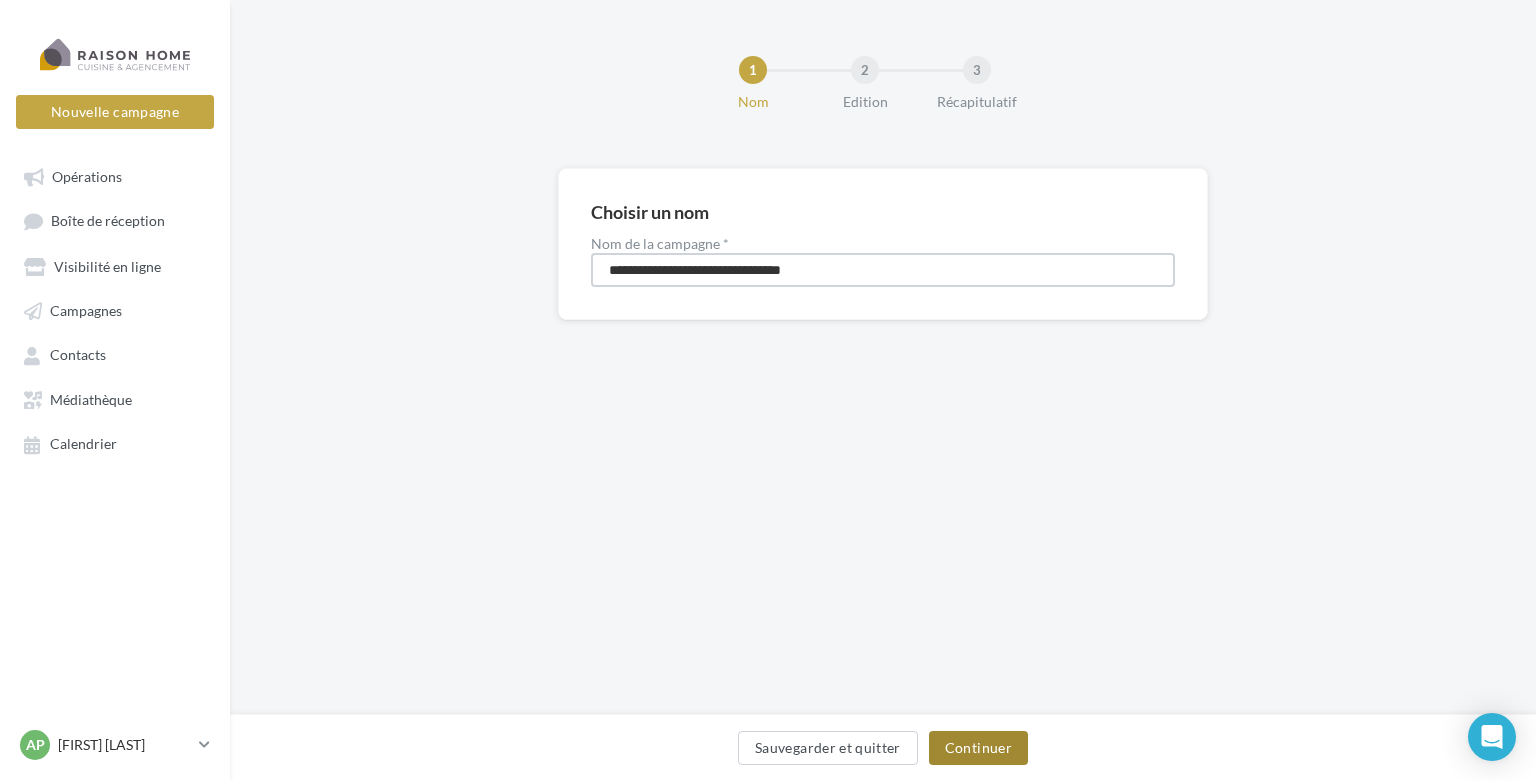 type on "**********" 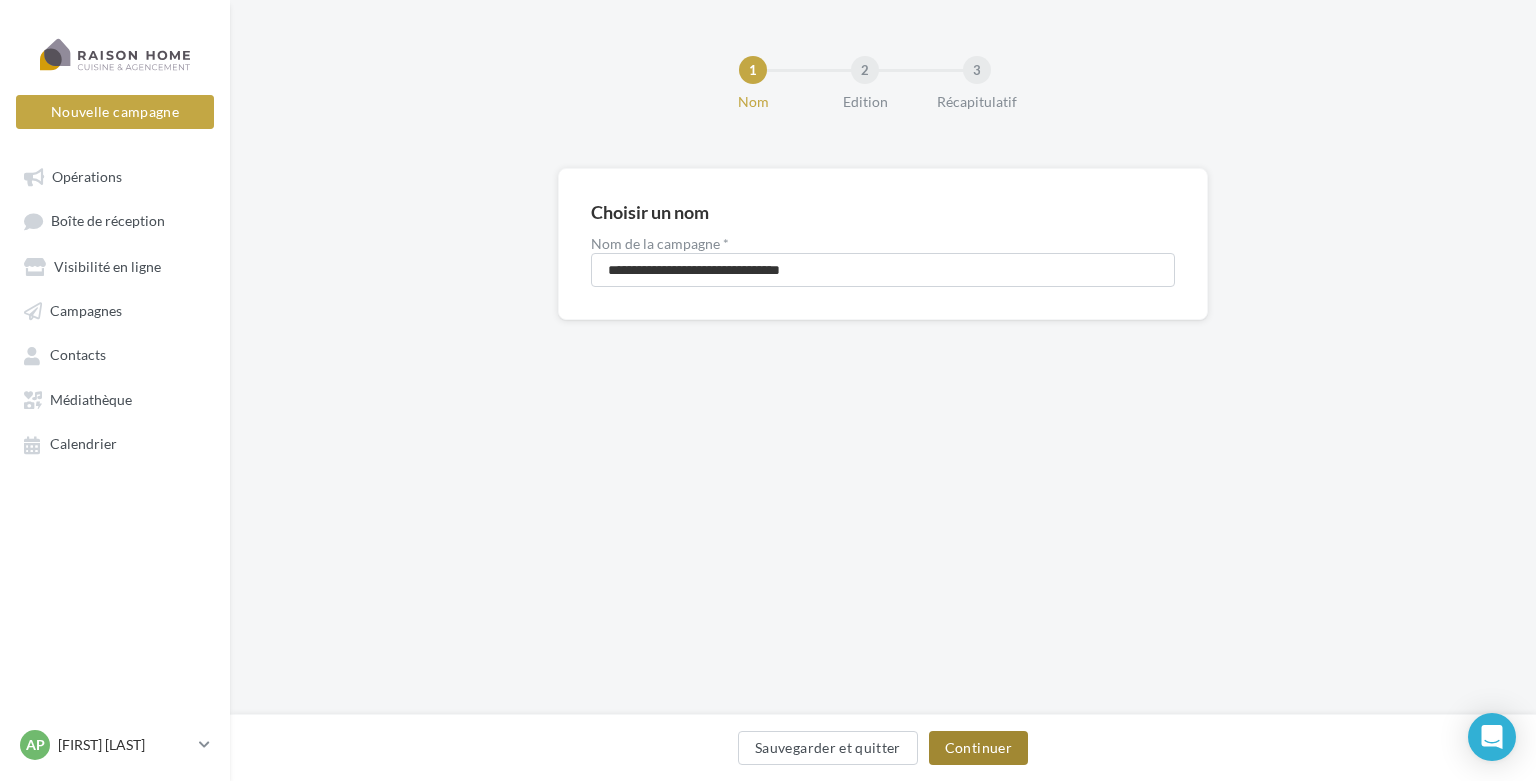 click on "Continuer" at bounding box center [978, 748] 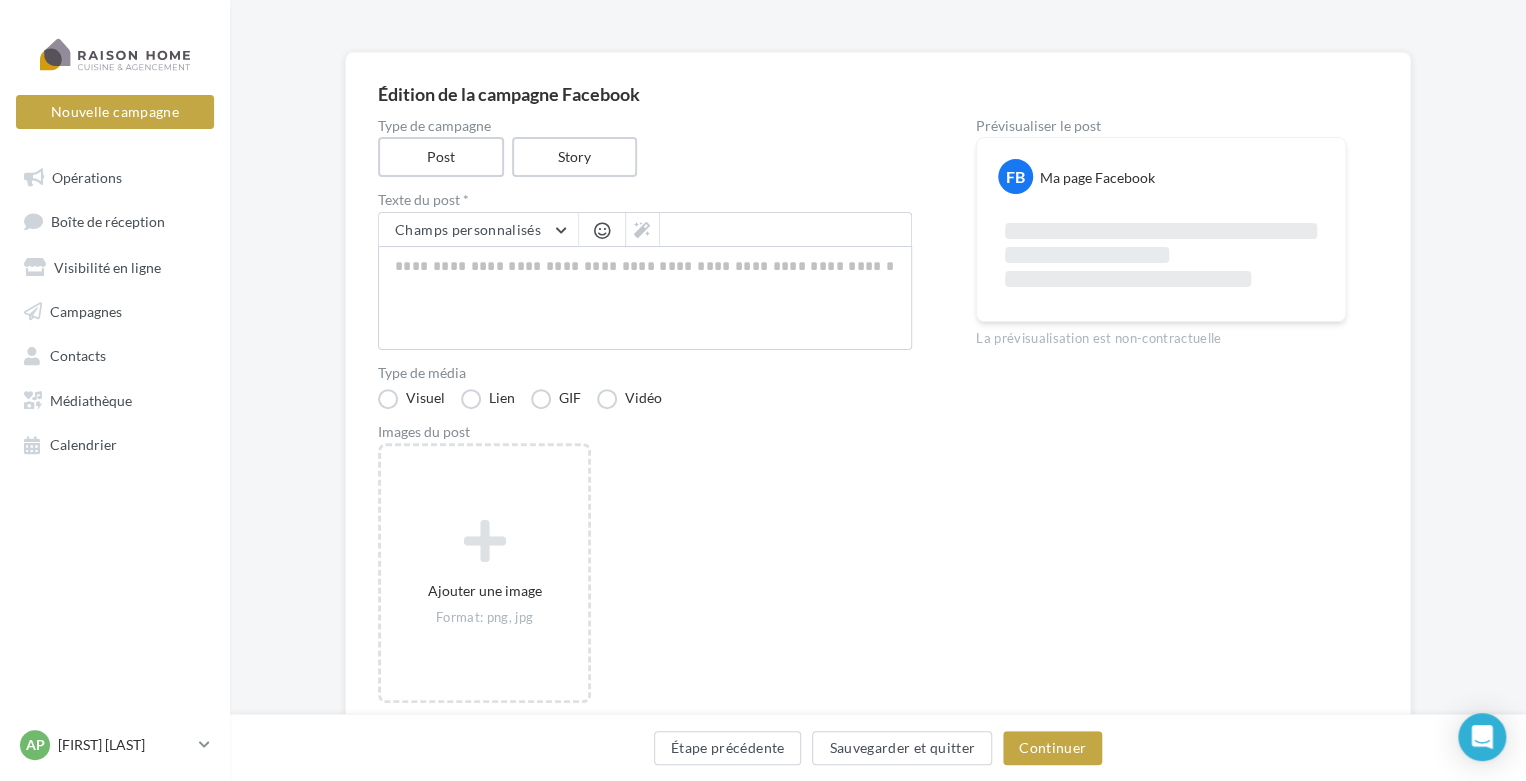 scroll, scrollTop: 120, scrollLeft: 0, axis: vertical 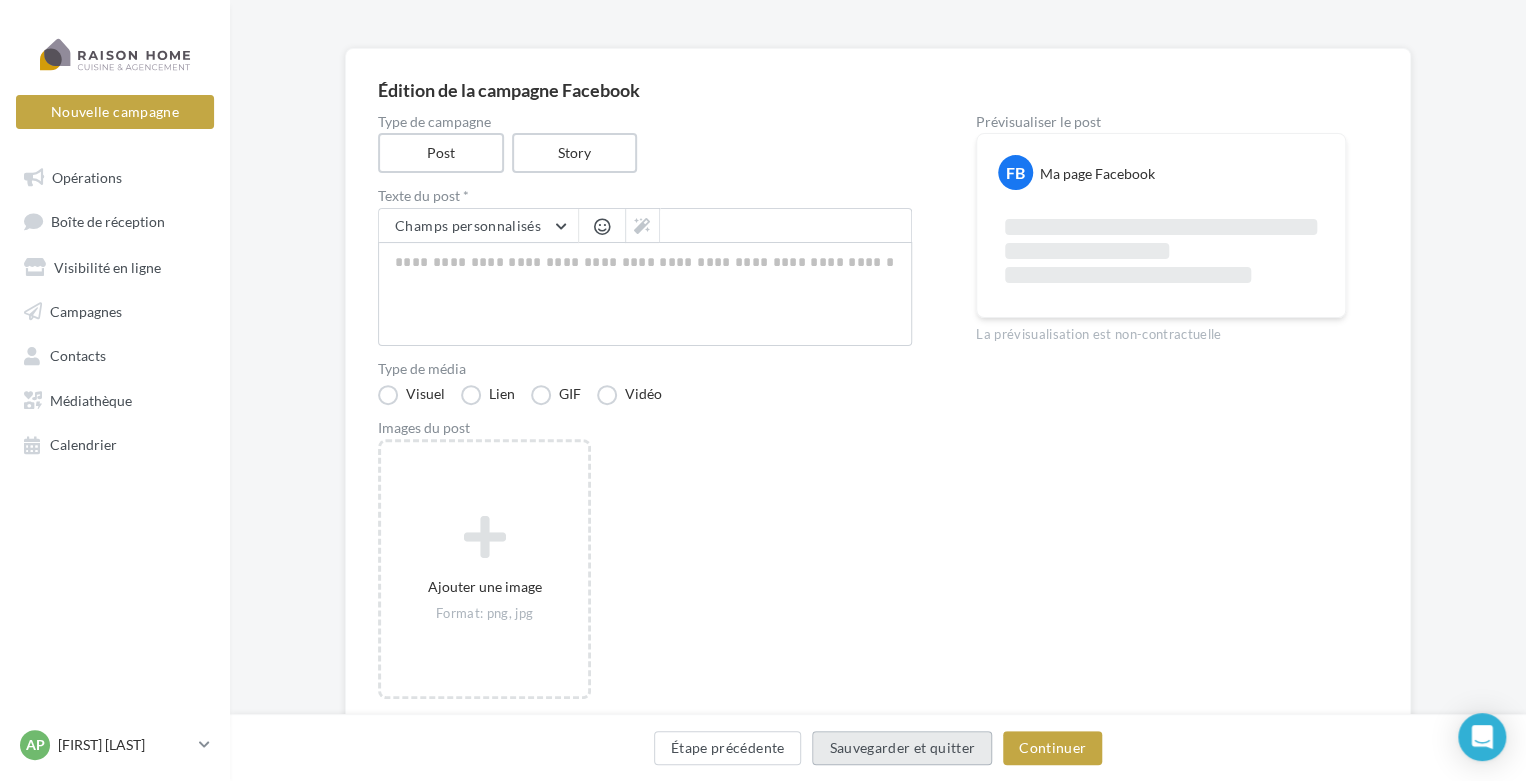 click on "Sauvegarder et quitter" at bounding box center [902, 748] 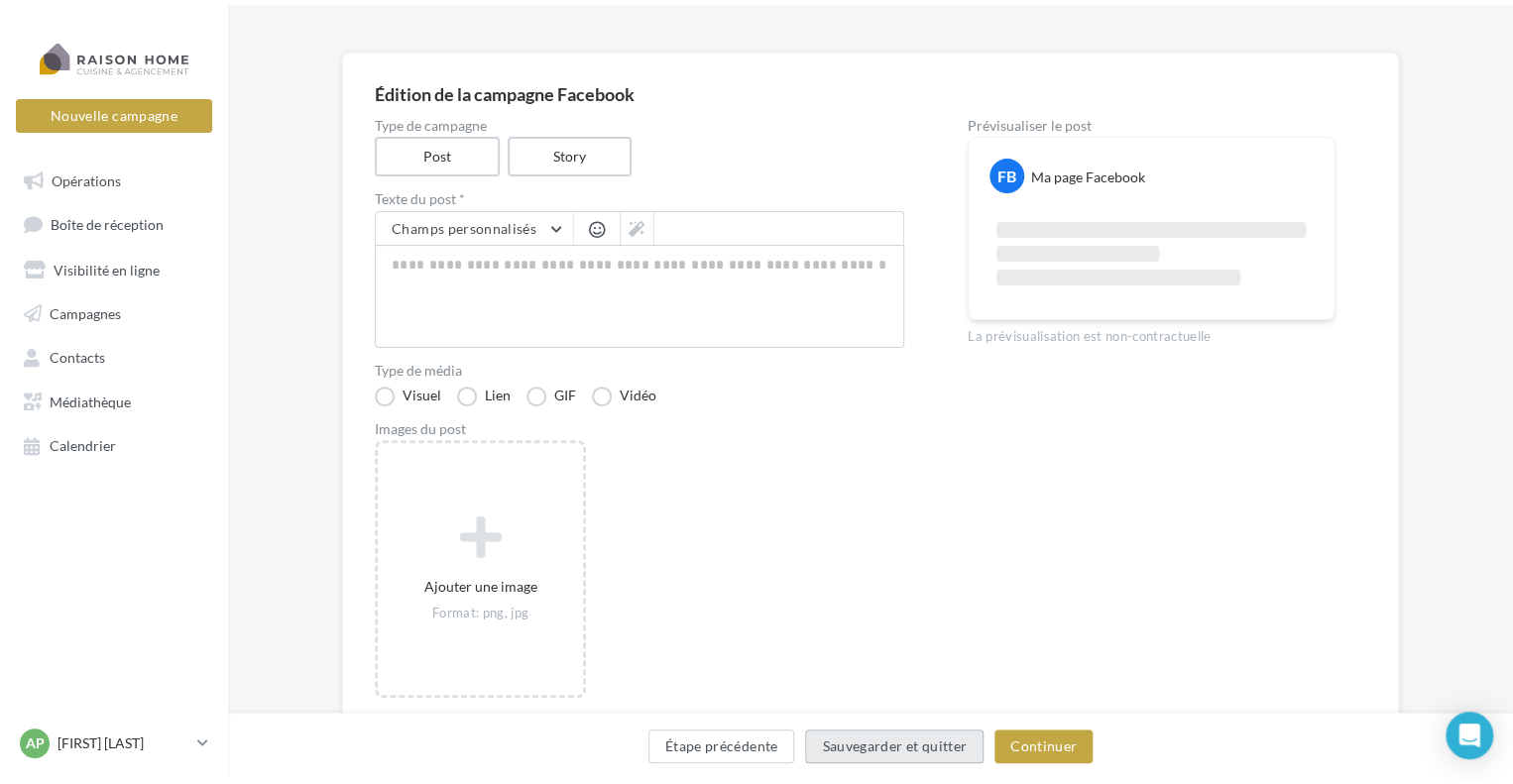 scroll, scrollTop: 32, scrollLeft: 0, axis: vertical 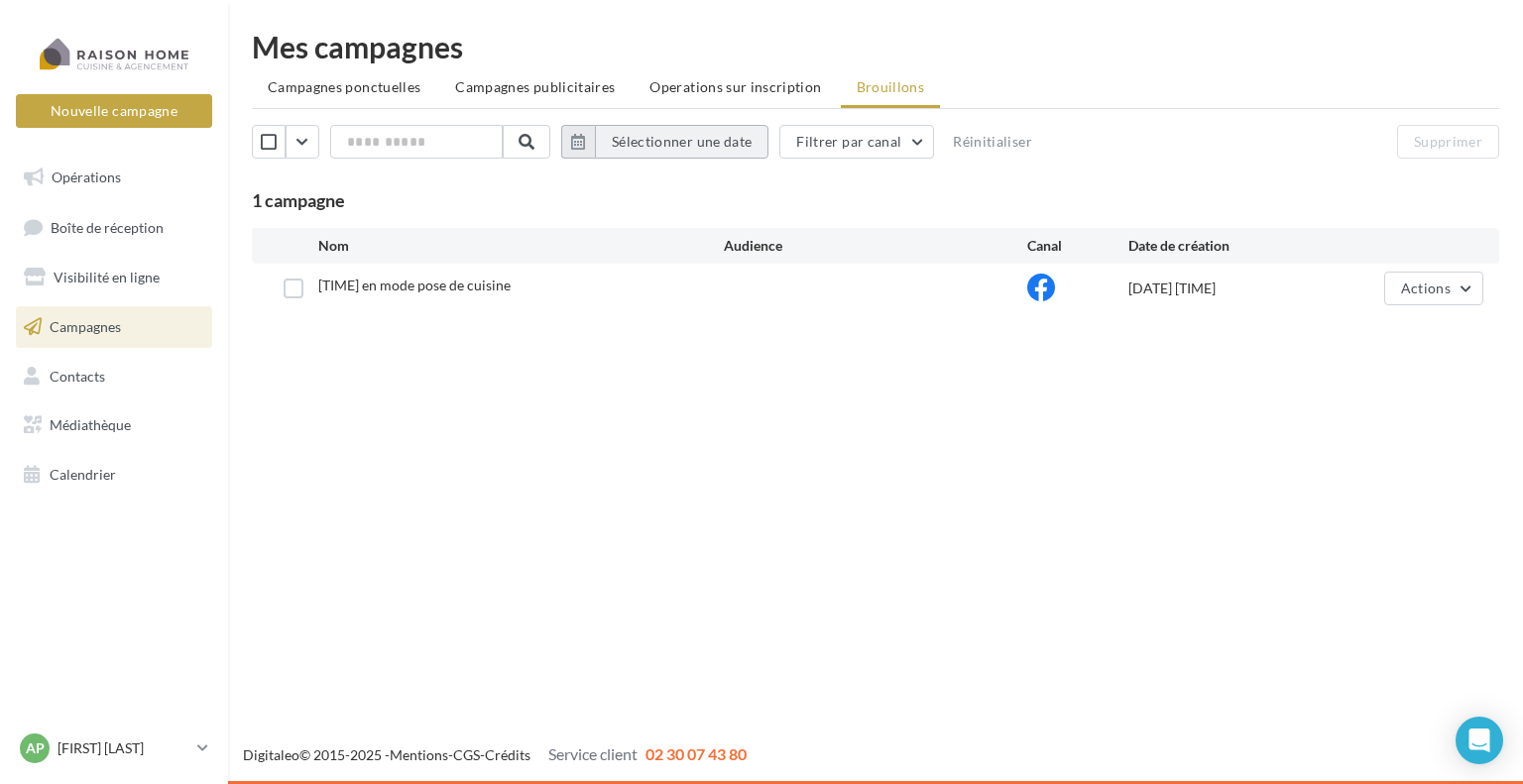click on "Sélectionner une date" at bounding box center [681, 142] 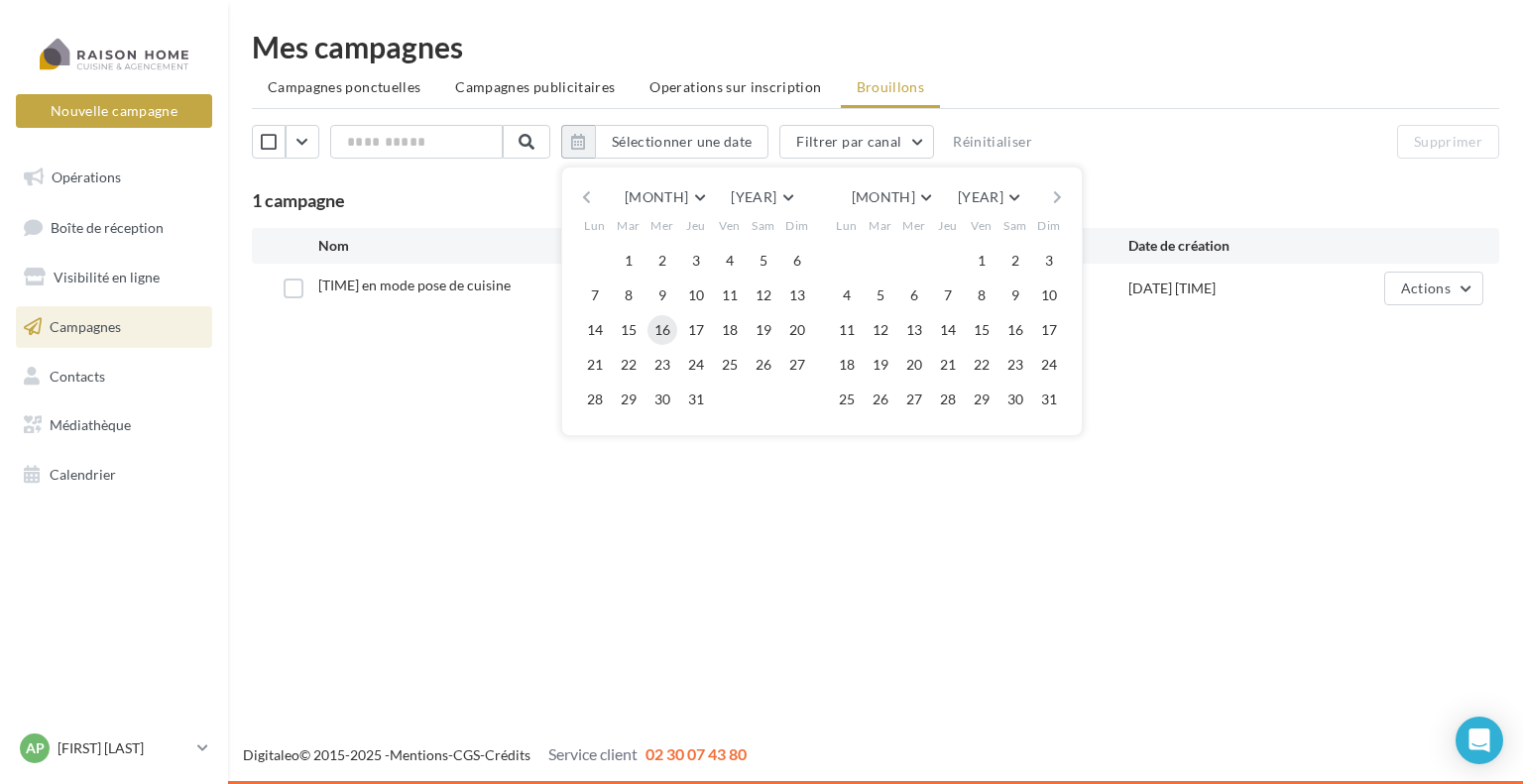 click on "16" at bounding box center [629, 261] 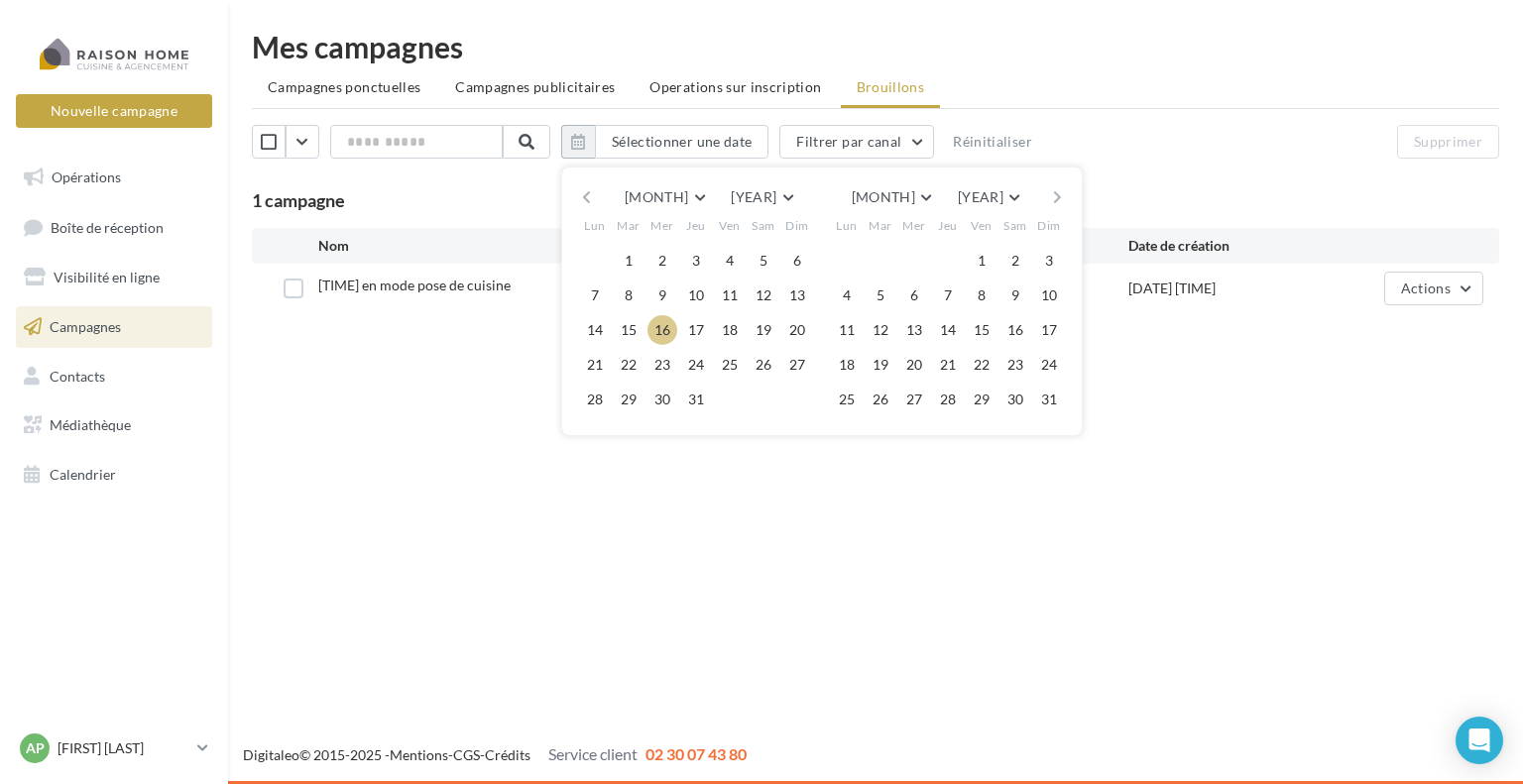 click on "16" at bounding box center [662, 330] 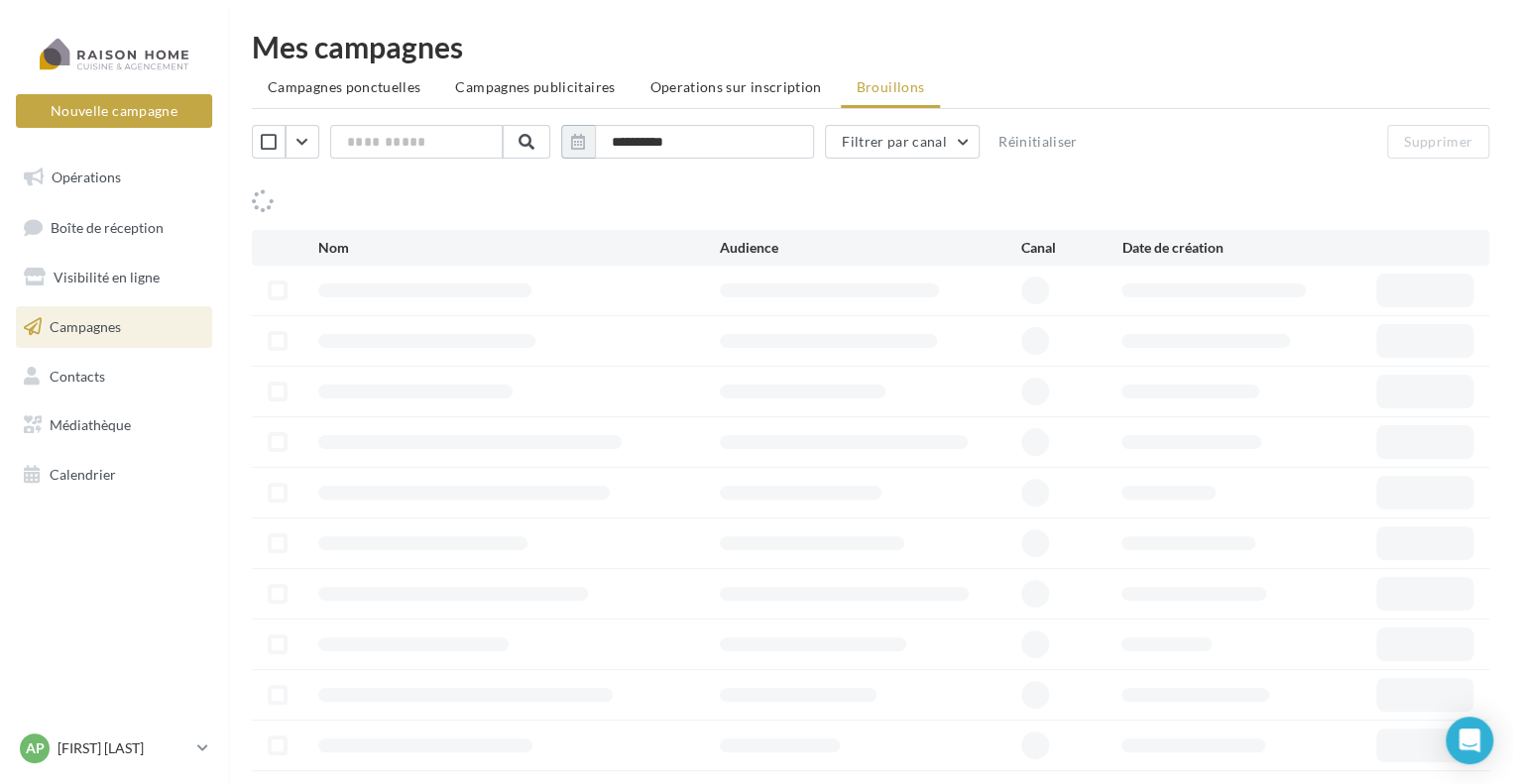 click at bounding box center (871, 290) 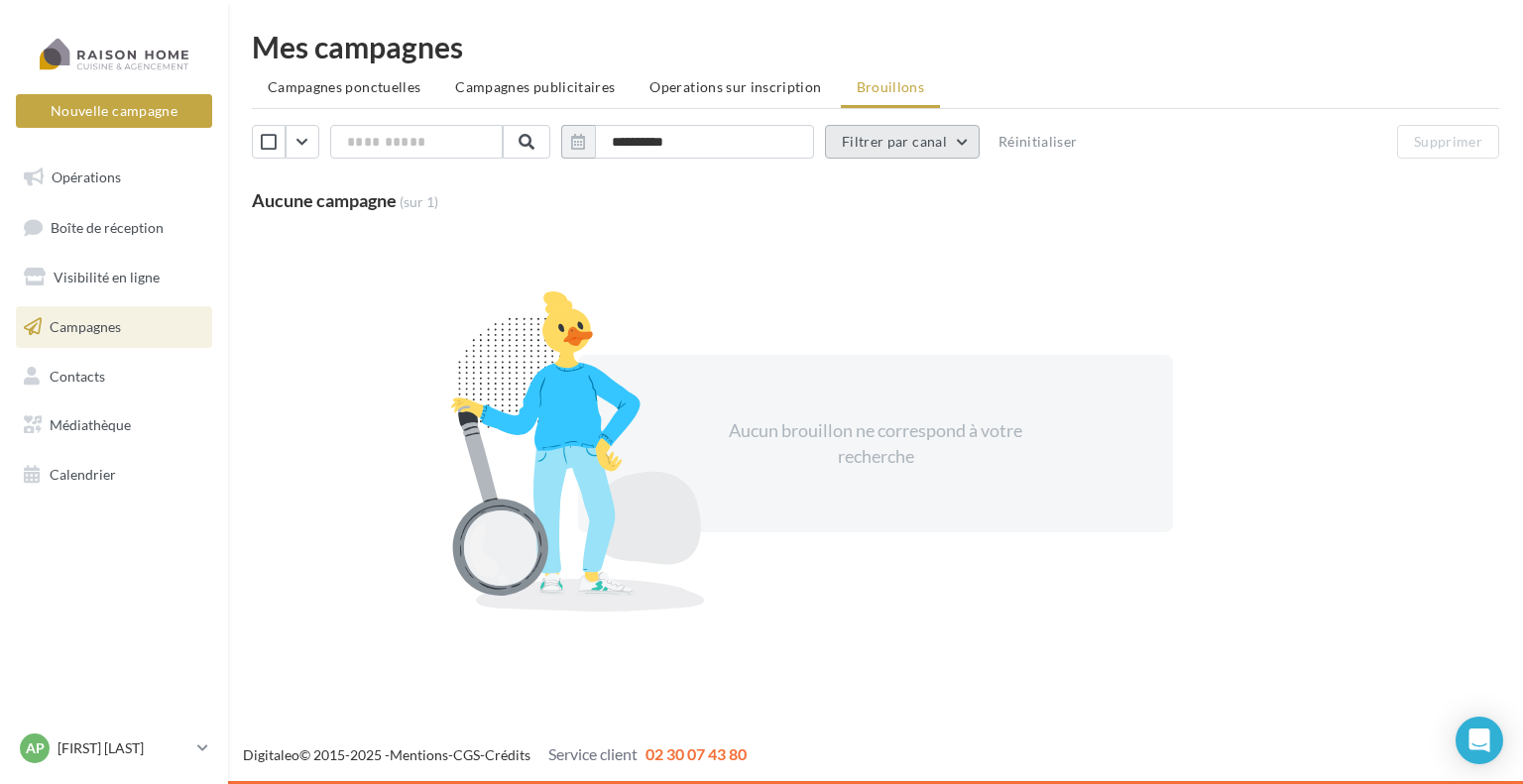 click on "Filtrer par canal" at bounding box center [902, 142] 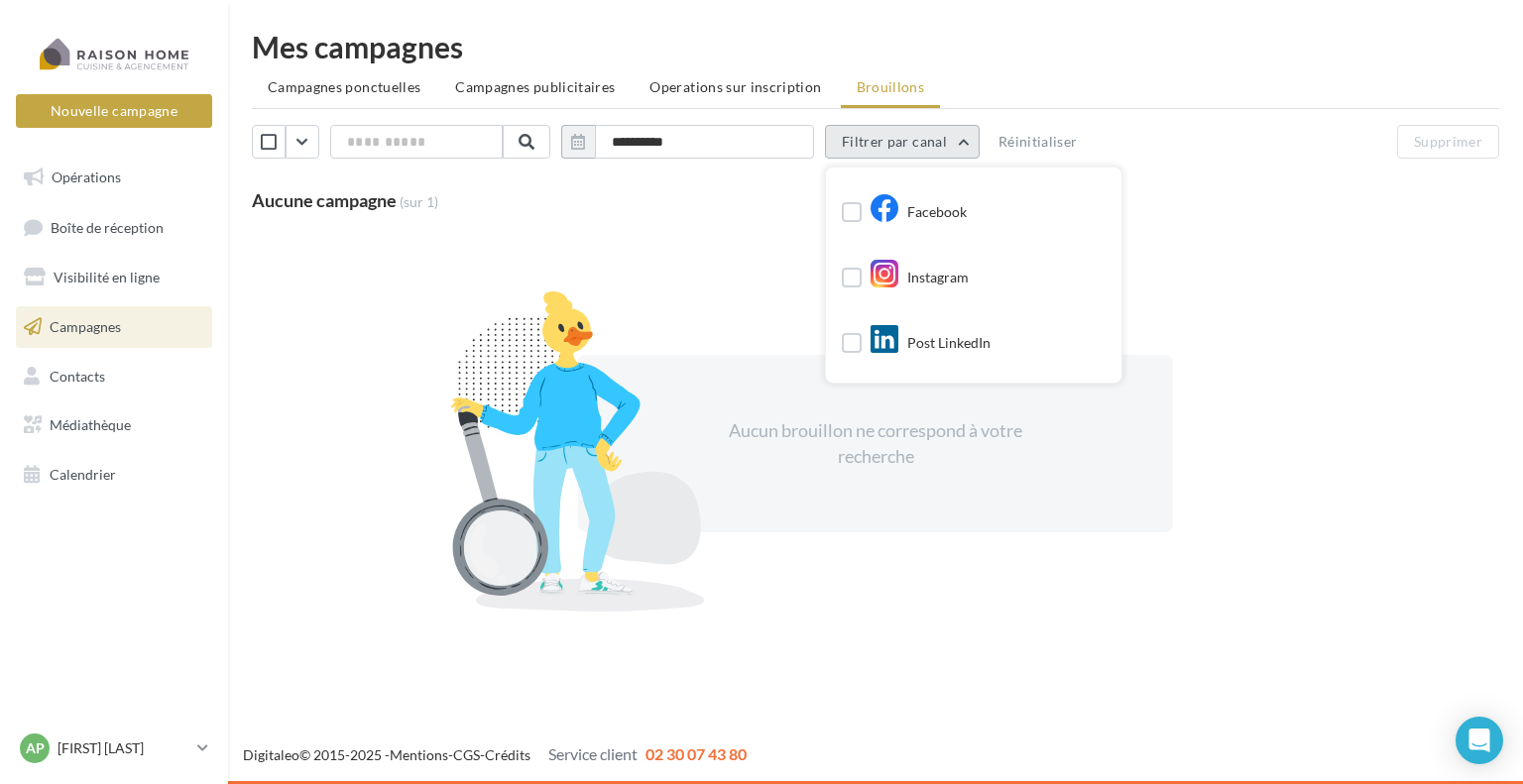 click on "Filtrer par canal" at bounding box center (902, 142) 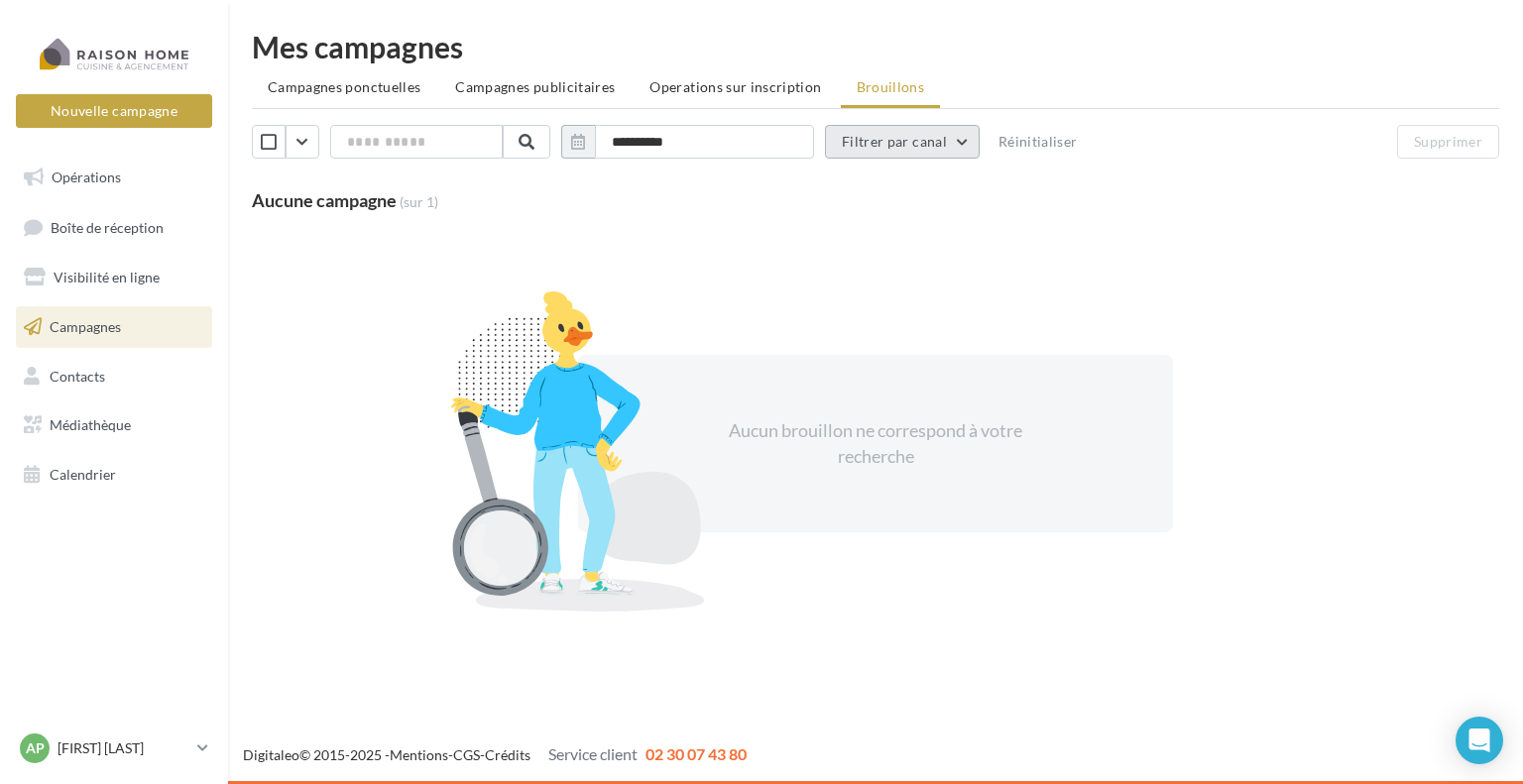 click on "Filtrer par canal" at bounding box center [902, 142] 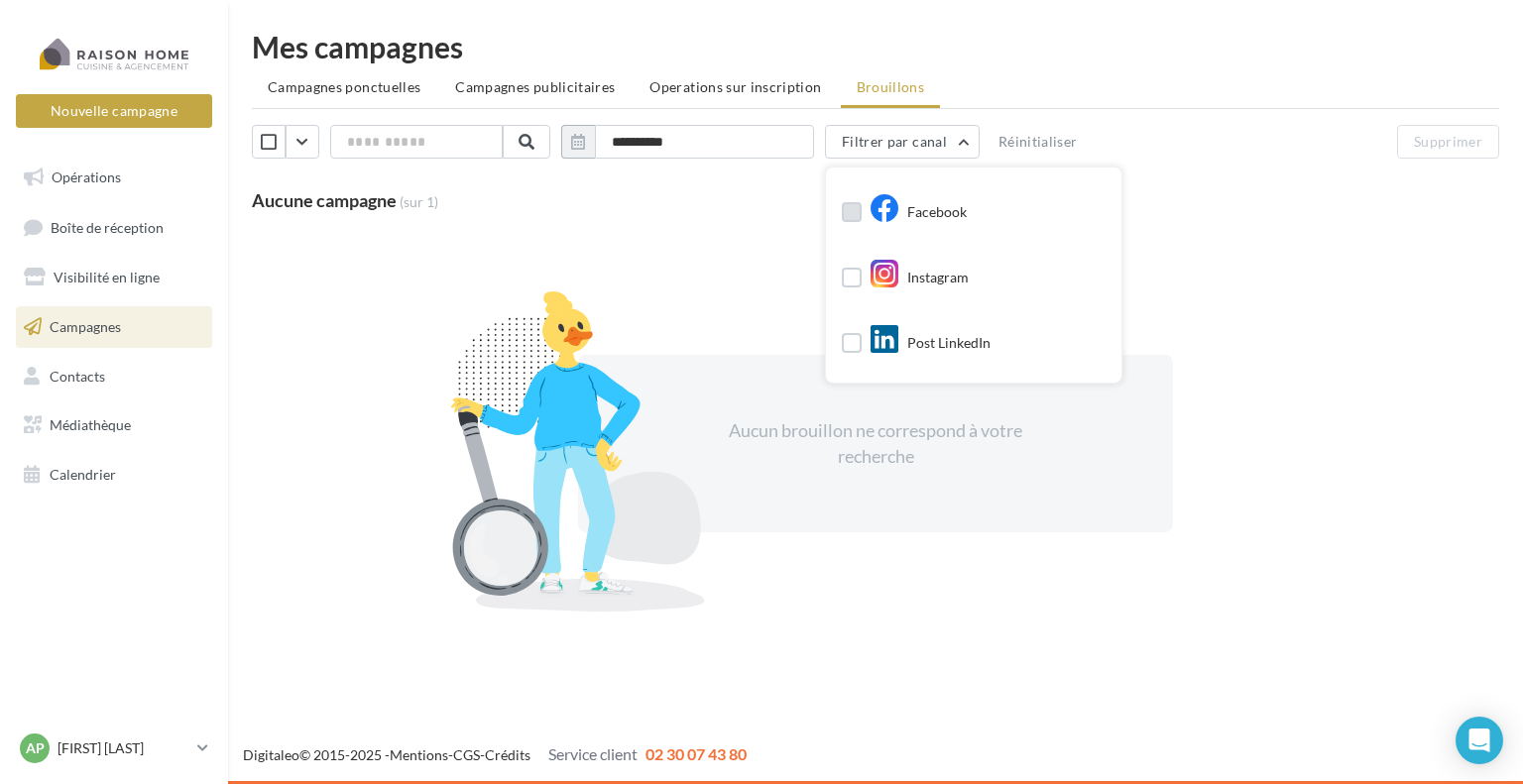 click at bounding box center [852, 212] 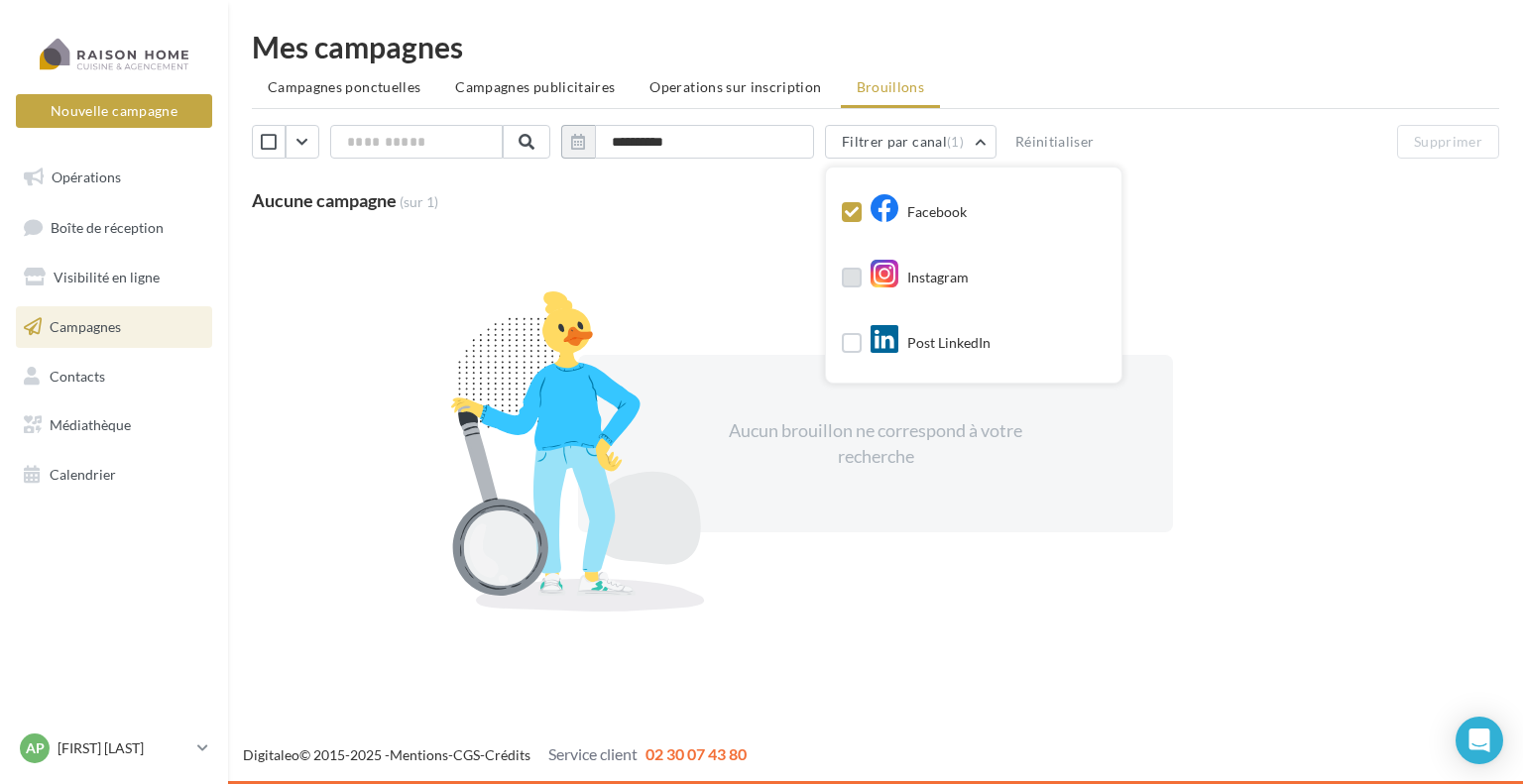 click at bounding box center (852, 278) 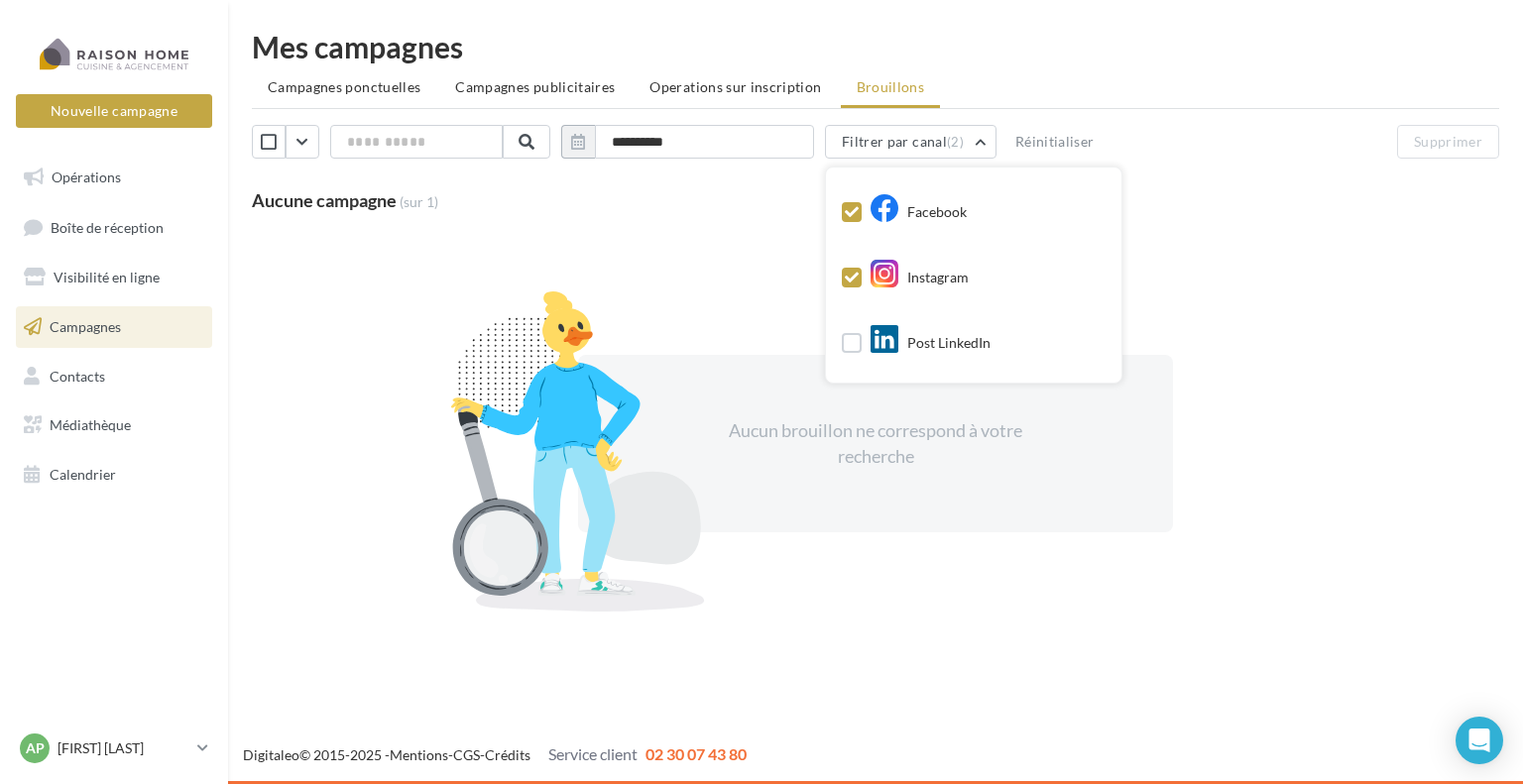 click at bounding box center [852, 278] 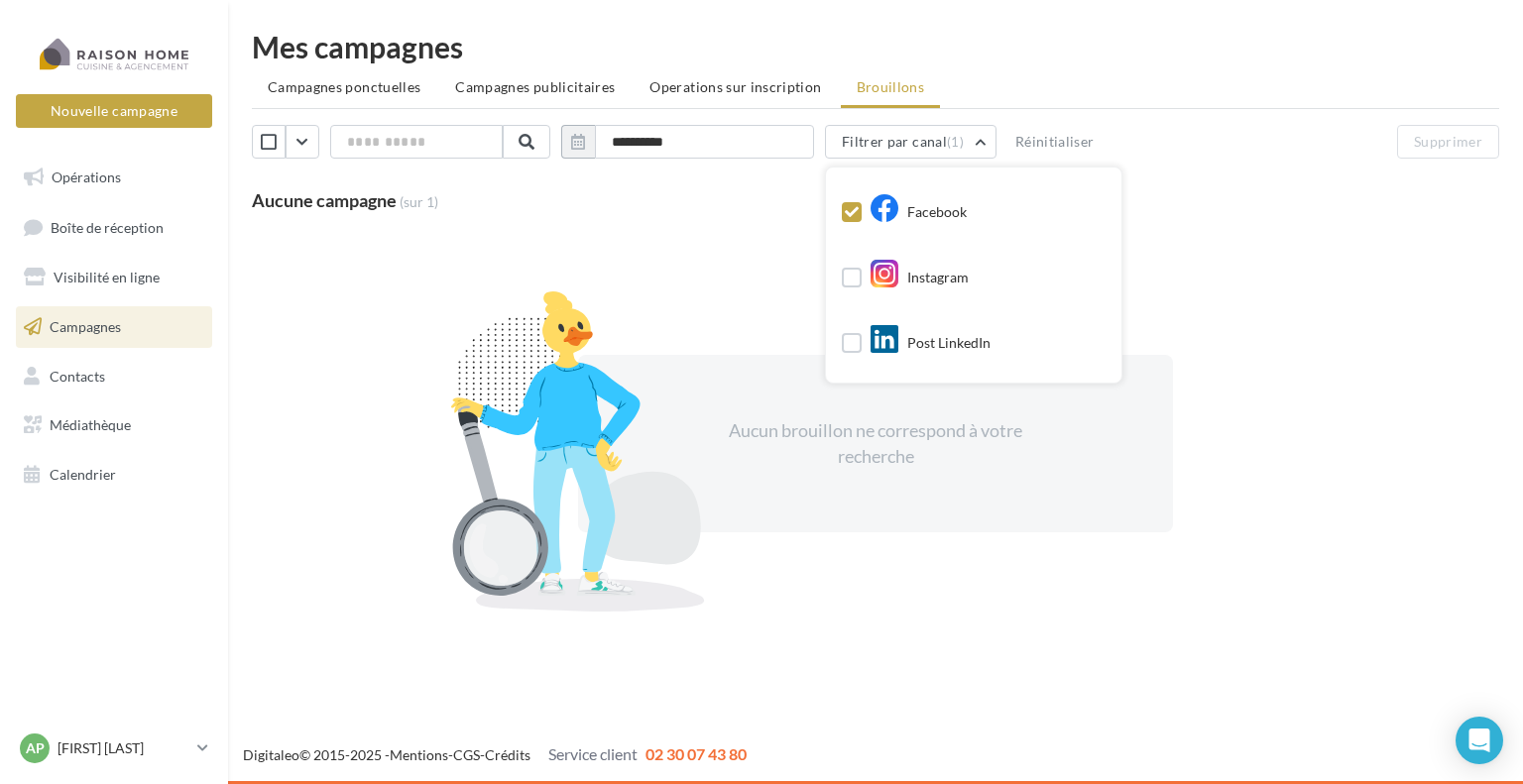 drag, startPoint x: 861, startPoint y: 275, endPoint x: 702, endPoint y: 236, distance: 163.71316 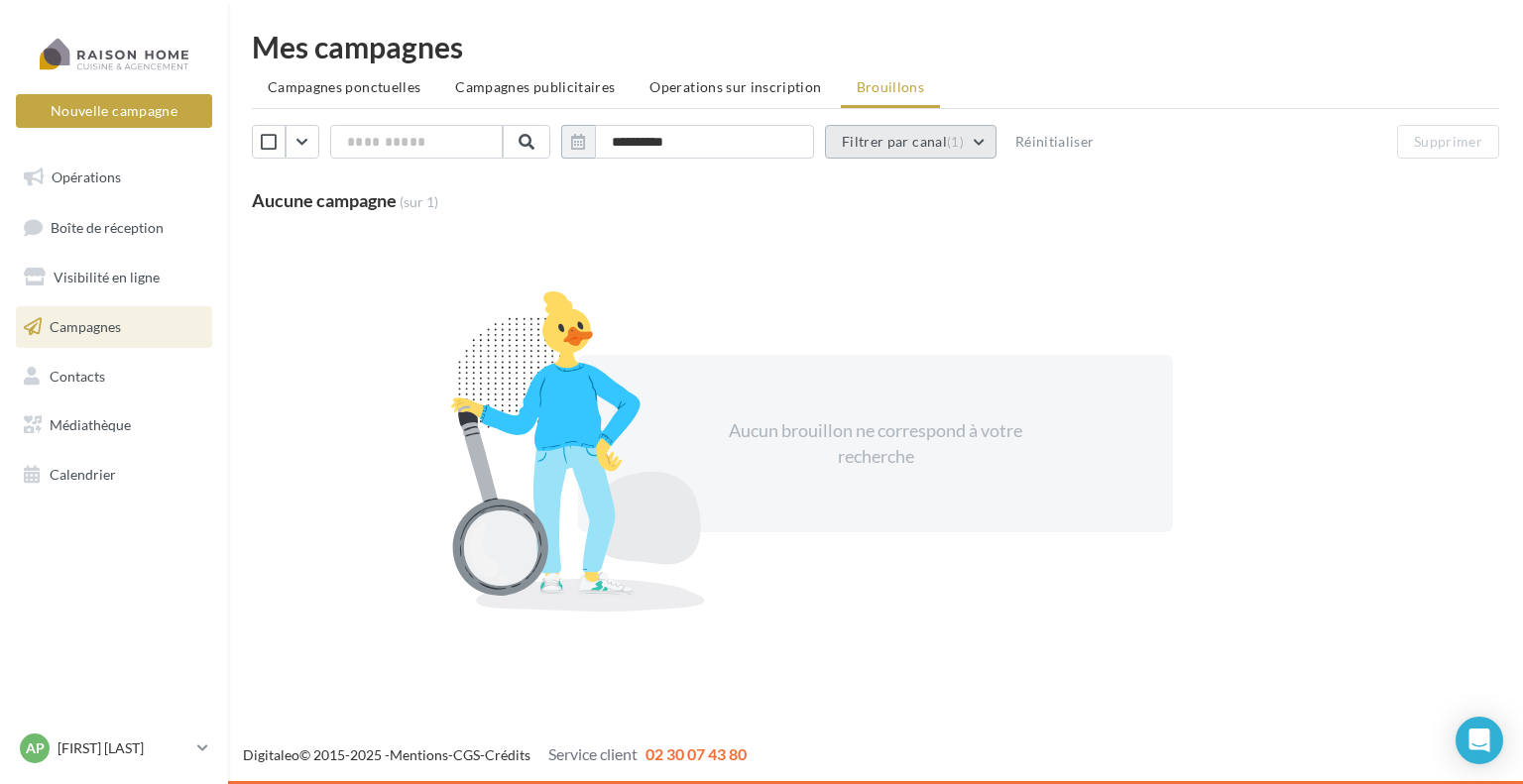 click on "Filtrer par canal  (1)" at bounding box center [910, 142] 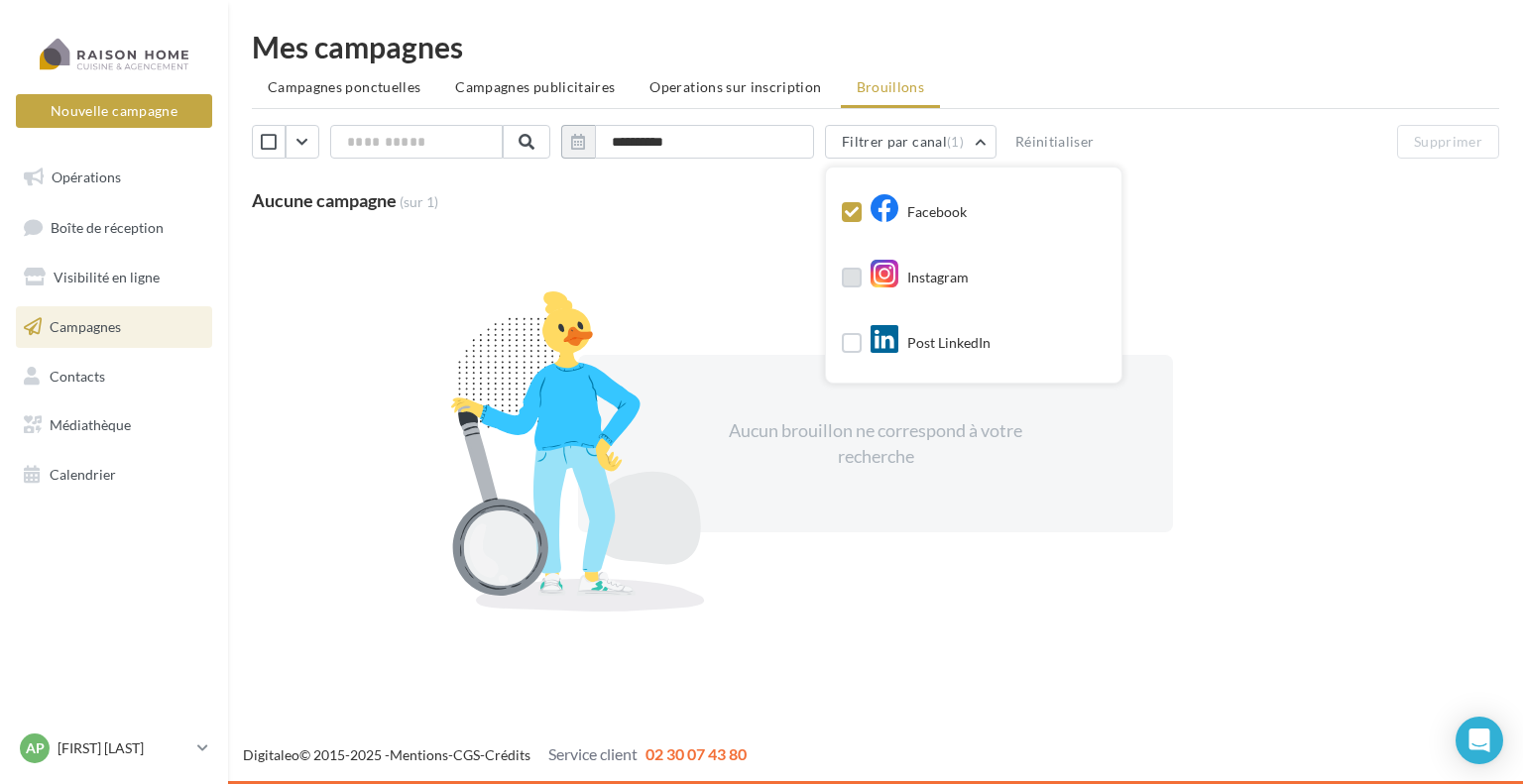 click at bounding box center (852, 278) 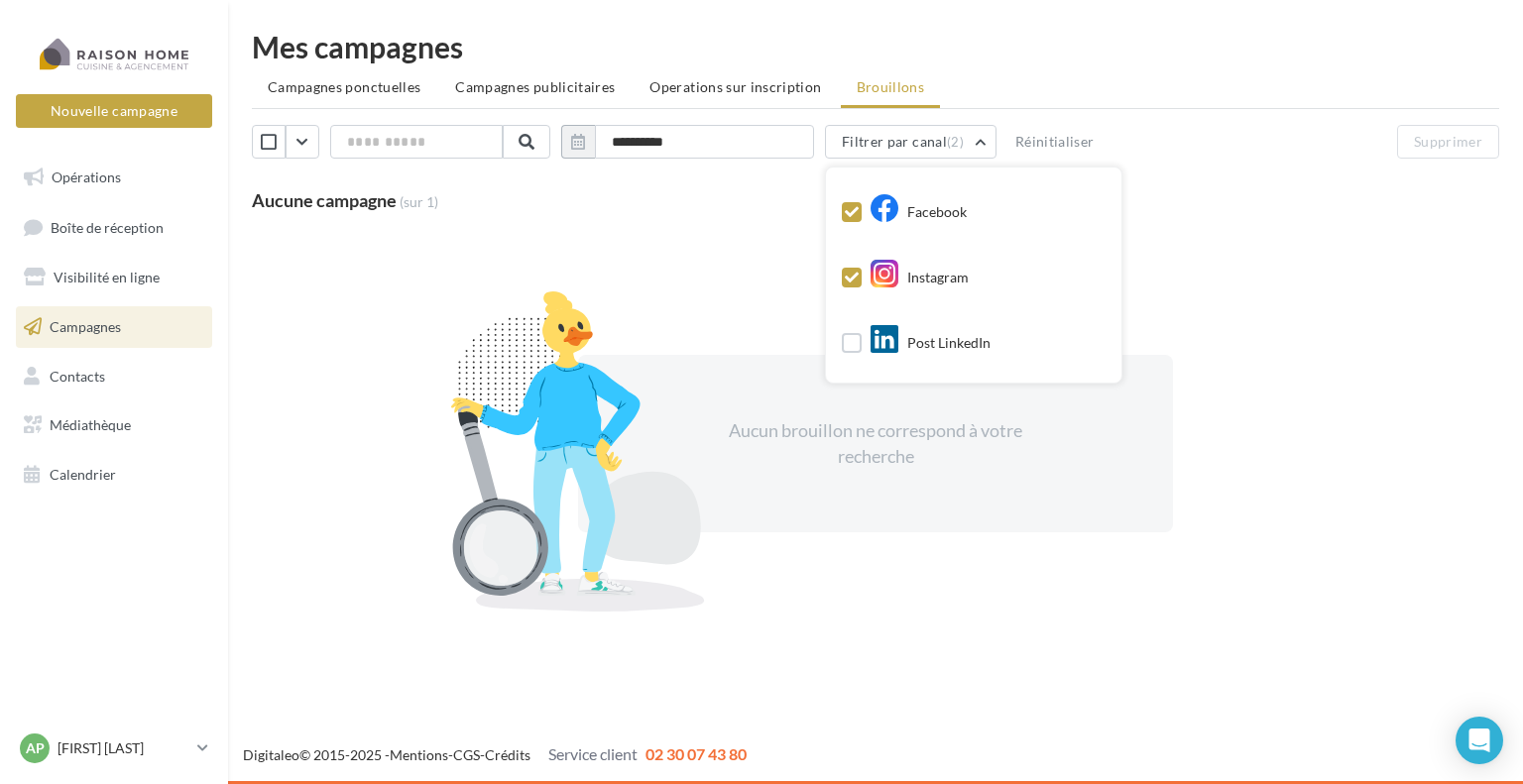 drag, startPoint x: 781, startPoint y: 232, endPoint x: 1207, endPoint y: 197, distance: 427.43538 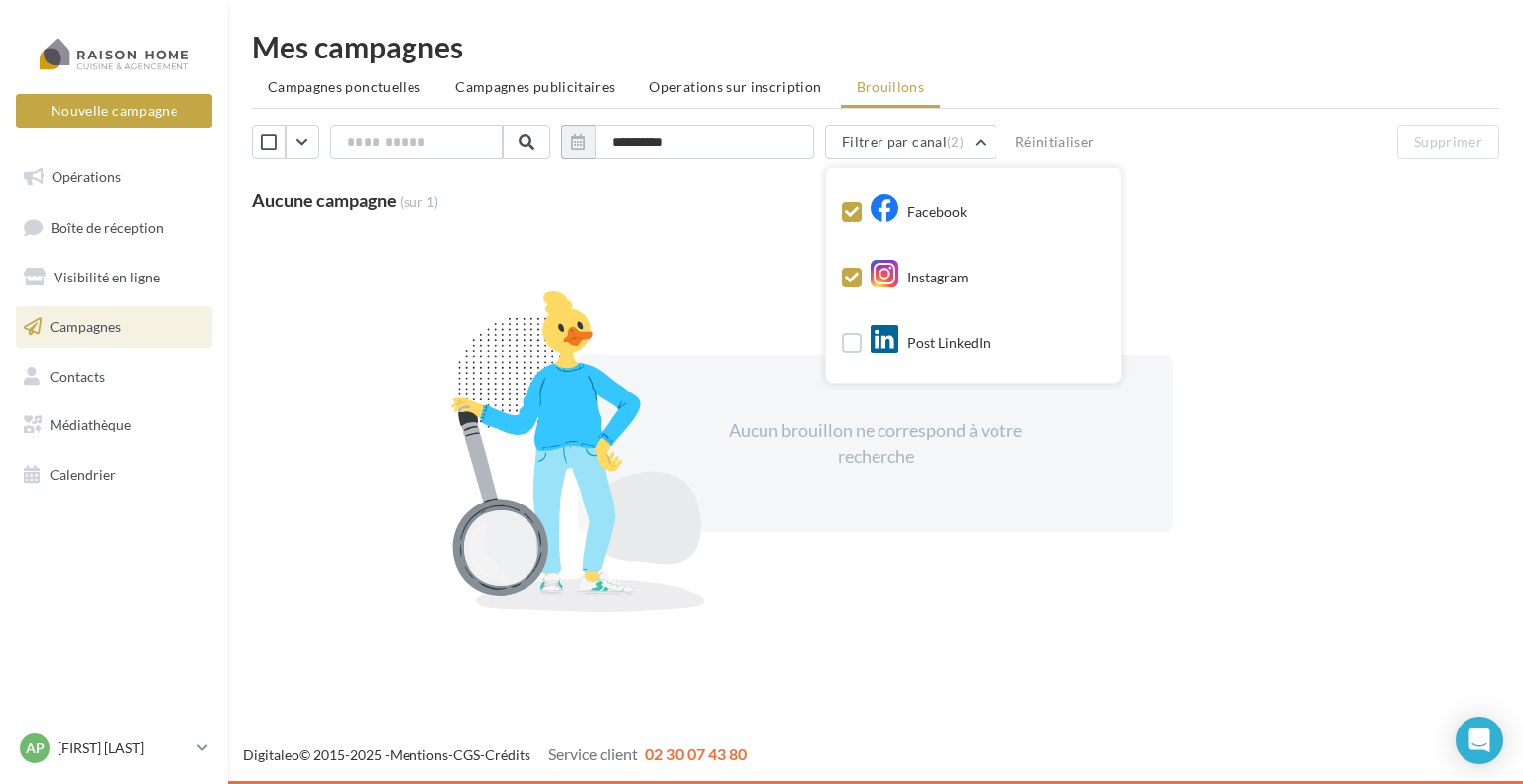 click on "Aucune campagne   (sur 1)" at bounding box center (876, 201) 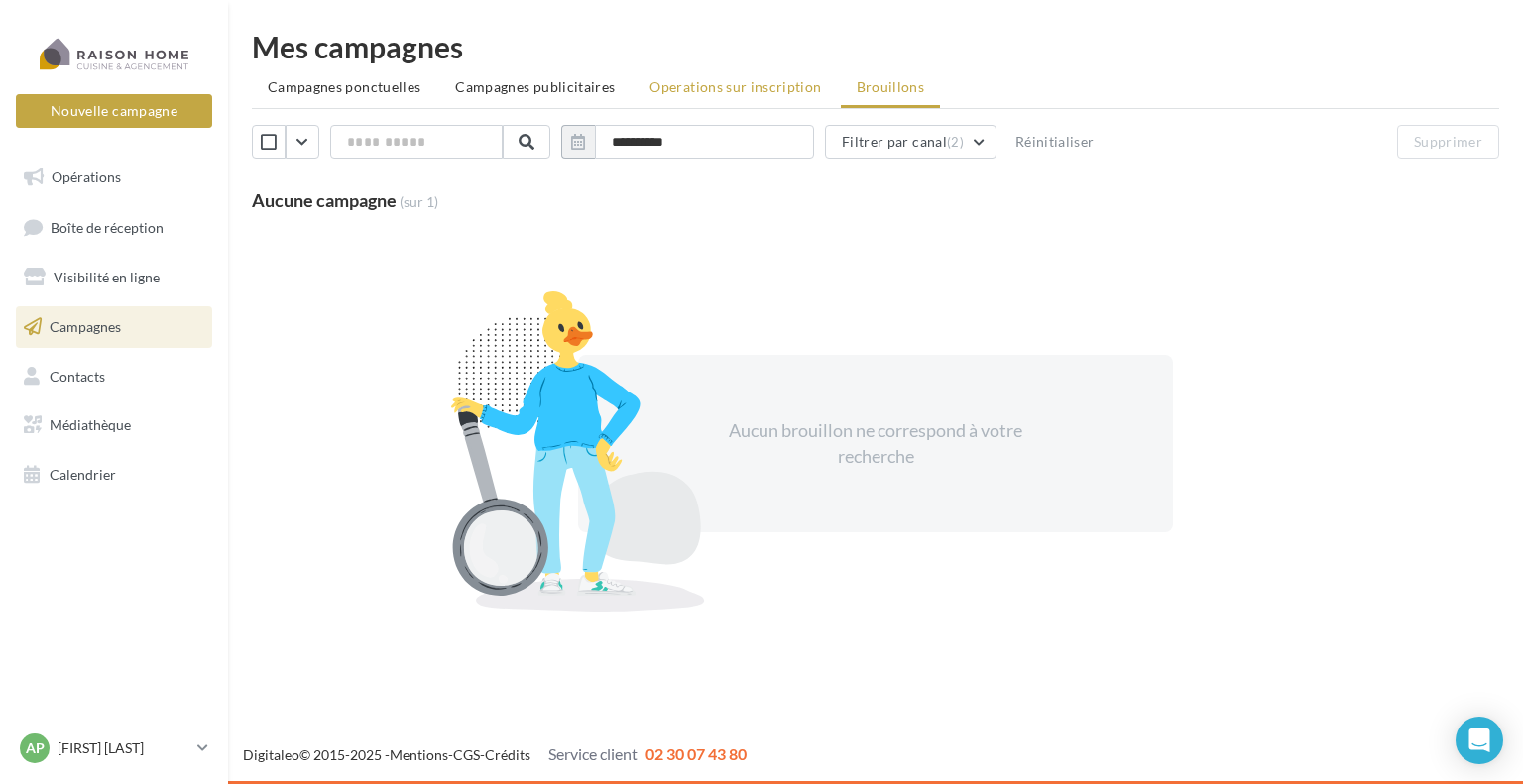 click on "Operations sur inscription" at bounding box center (344, 86) 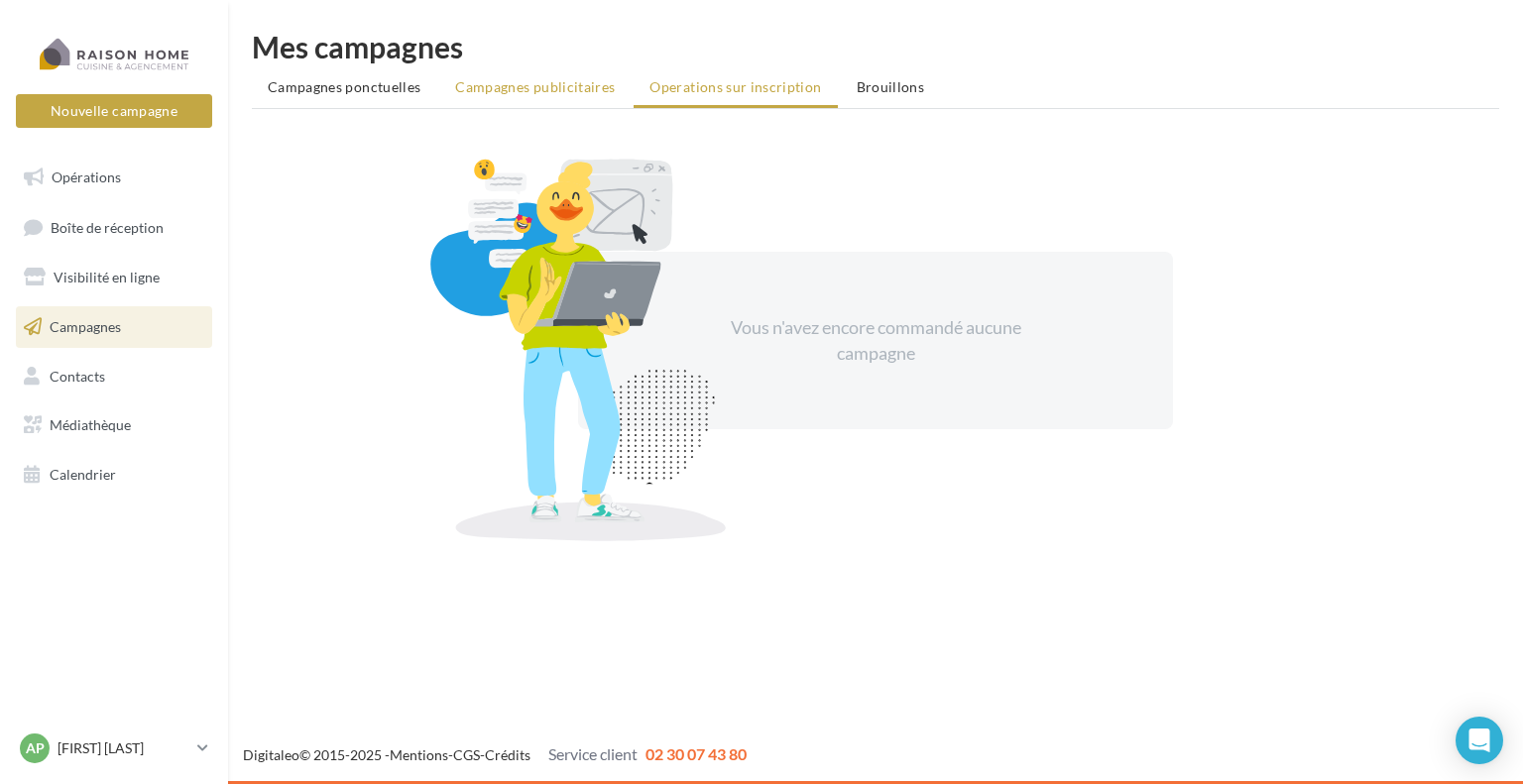 click on "Campagnes publicitaires" at bounding box center [344, 86] 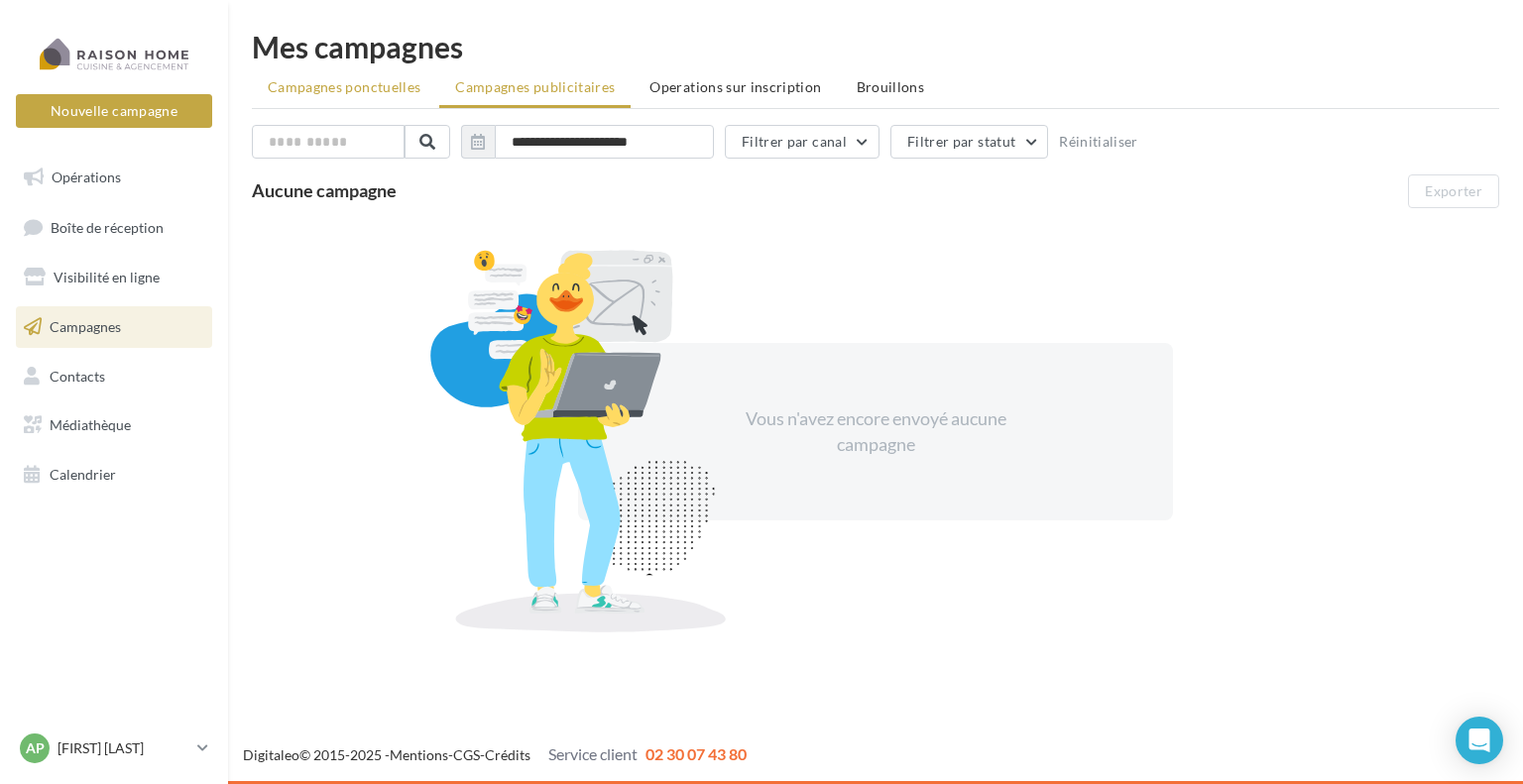 click on "Campagnes ponctuelles" at bounding box center (344, 86) 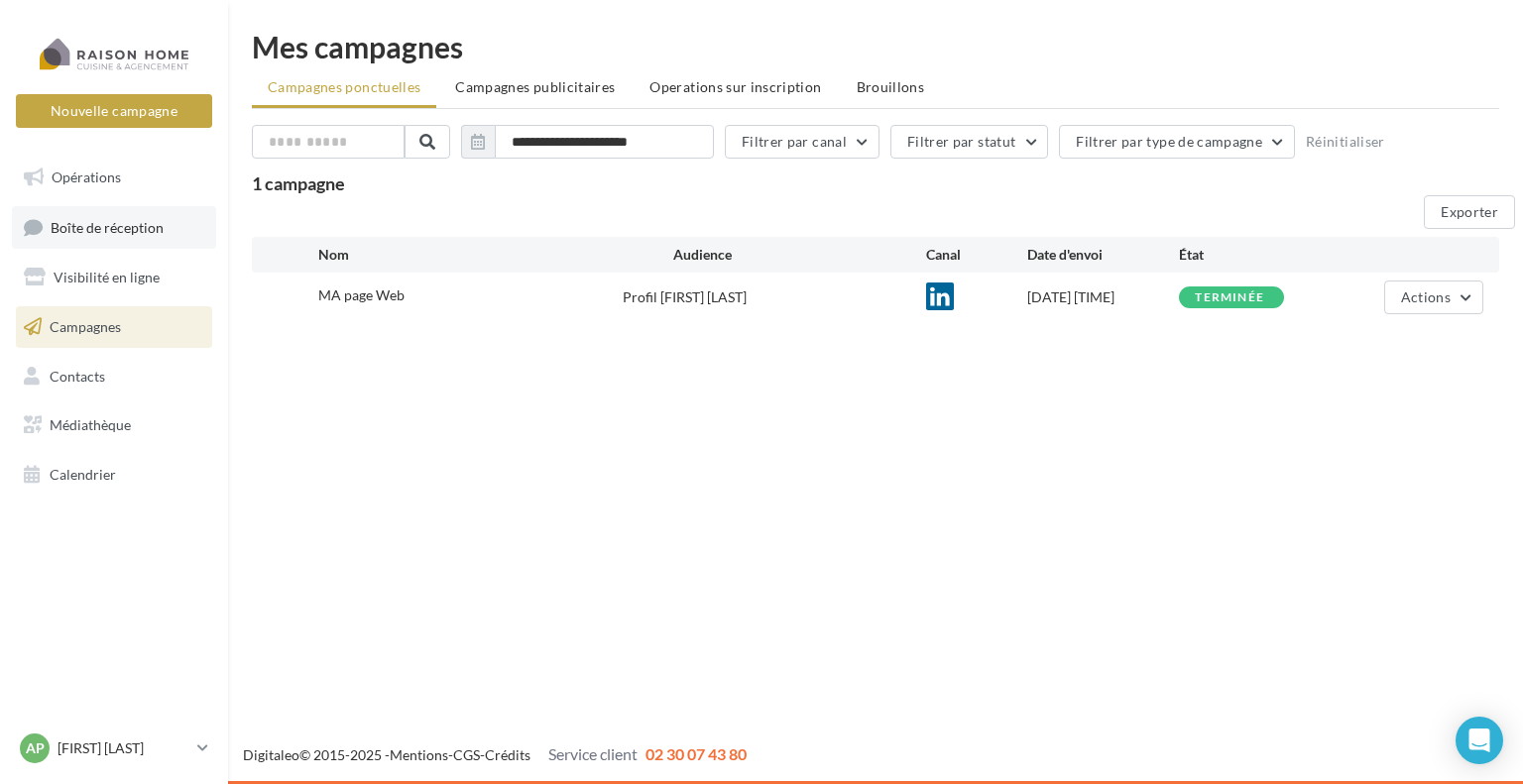 click on "Boîte de réception" at bounding box center (107, 226) 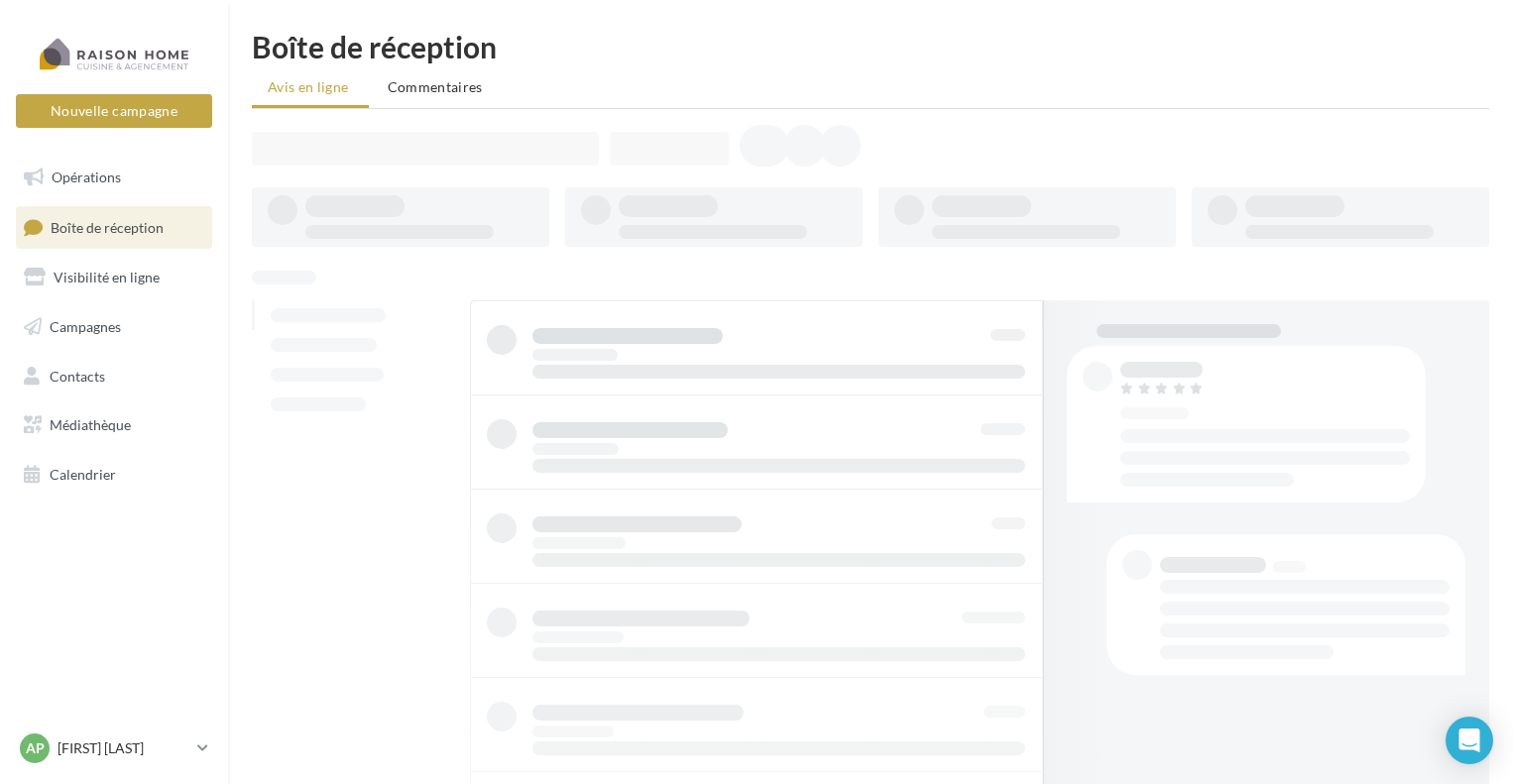scroll, scrollTop: 0, scrollLeft: 0, axis: both 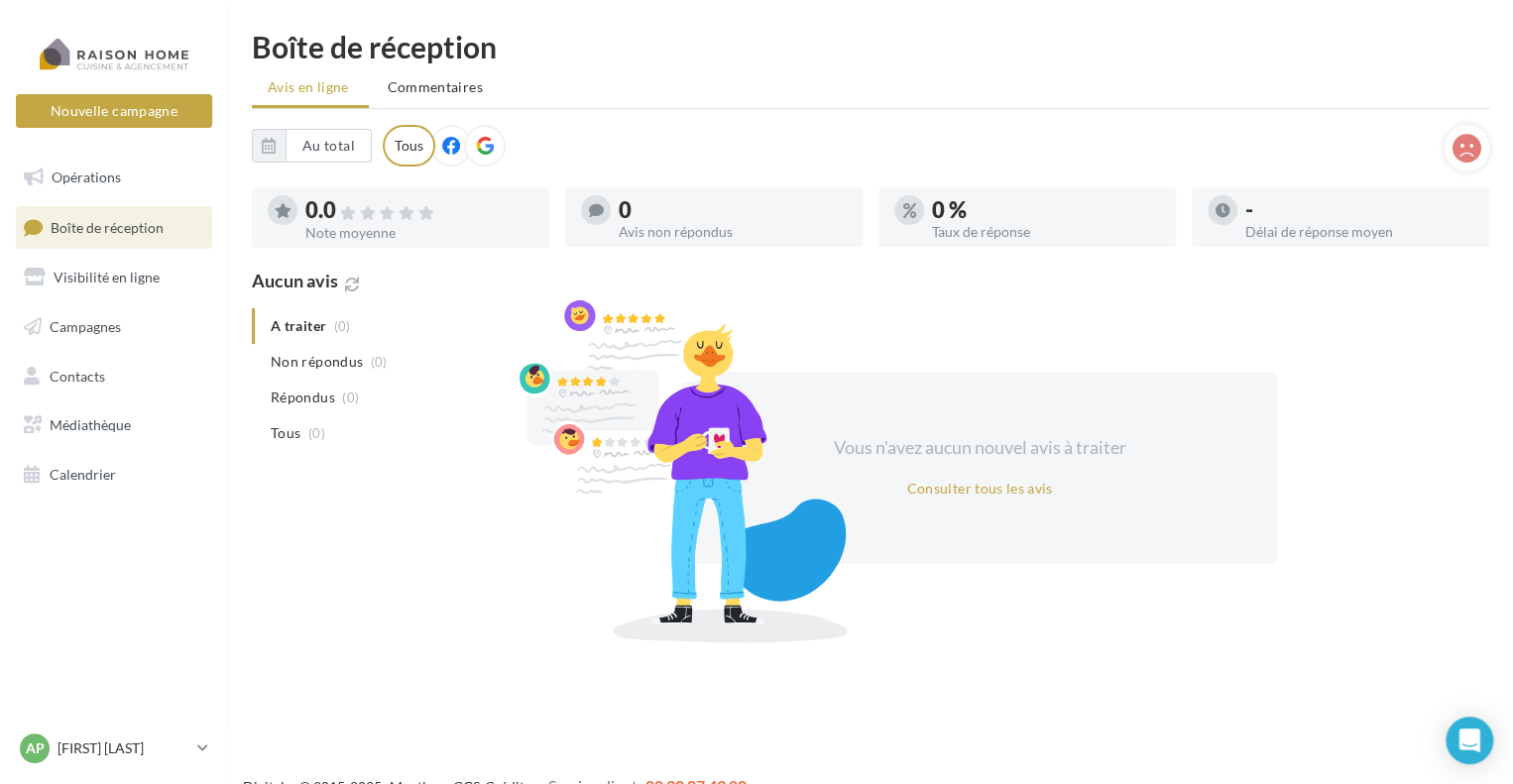 click on "Tous" at bounding box center (408, 146) 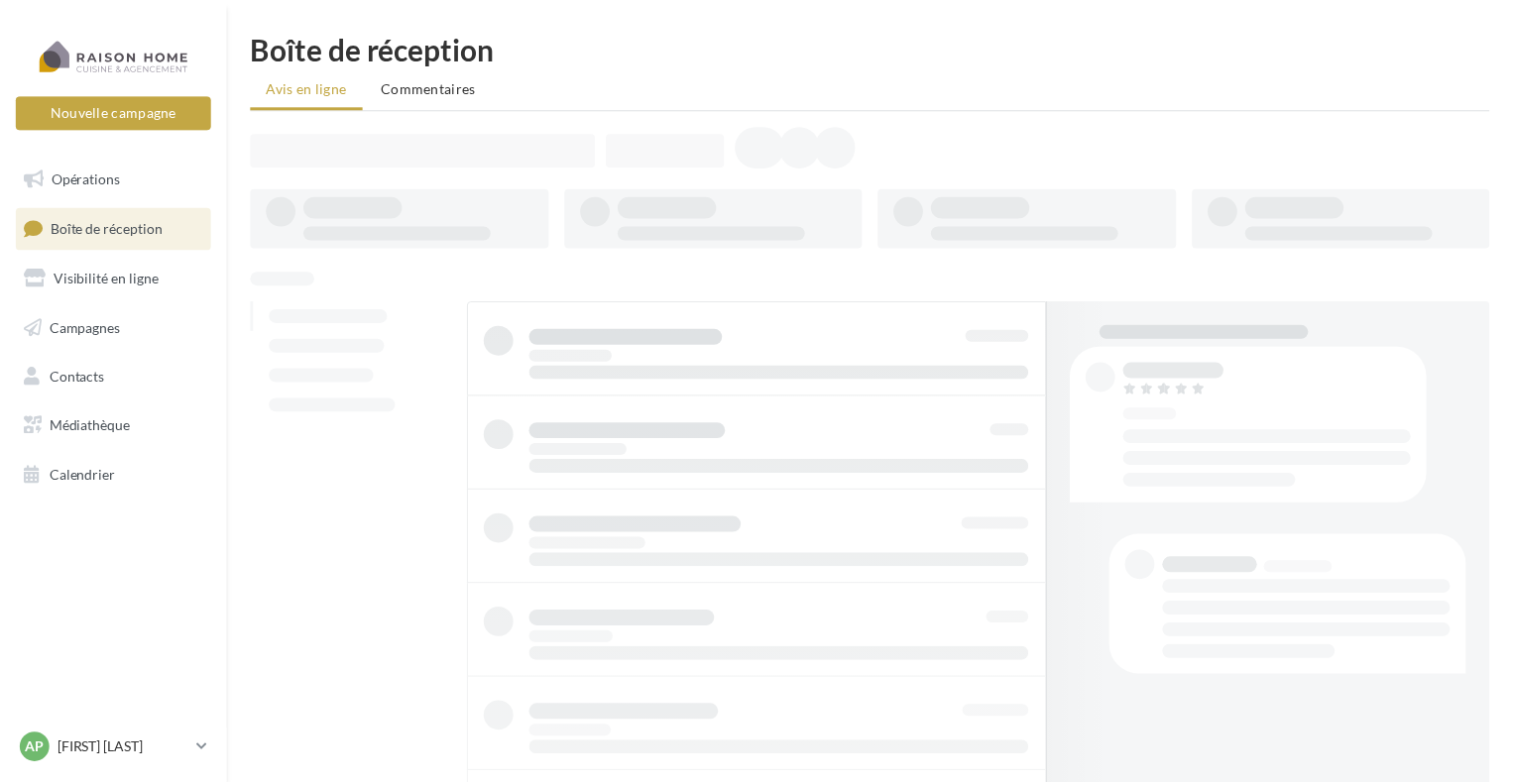 scroll, scrollTop: 0, scrollLeft: 0, axis: both 